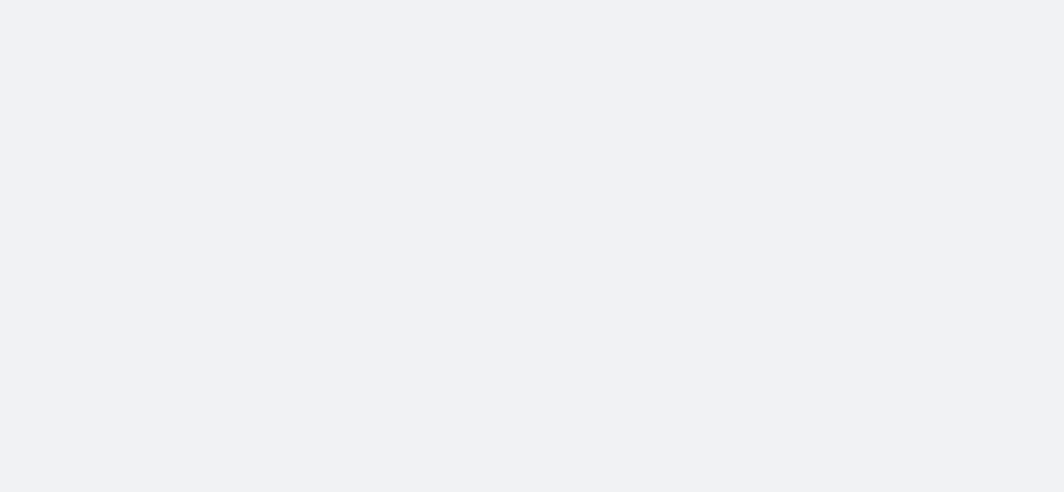 scroll, scrollTop: 0, scrollLeft: 0, axis: both 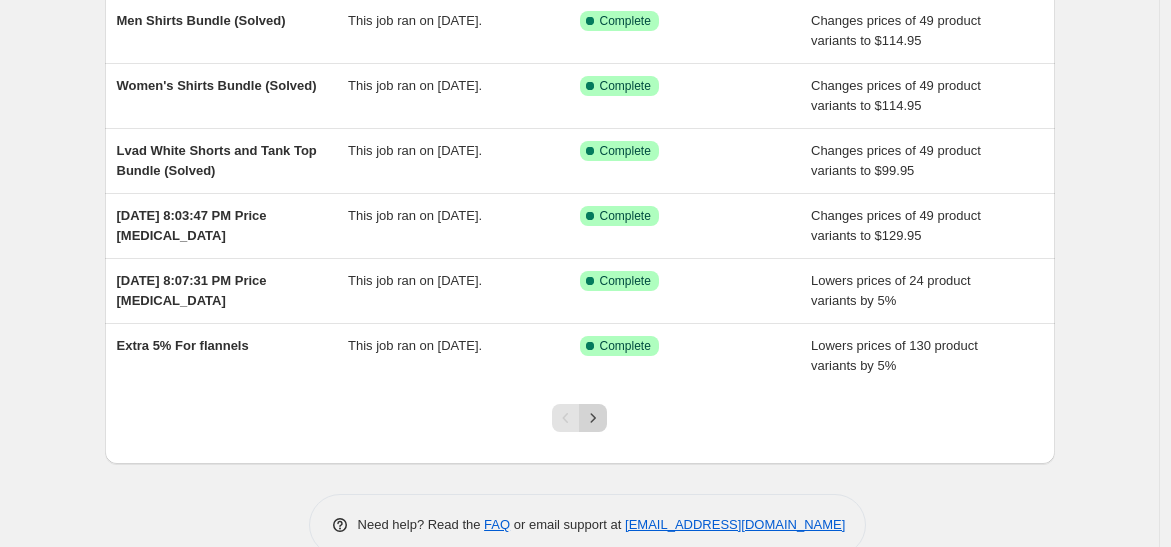 click 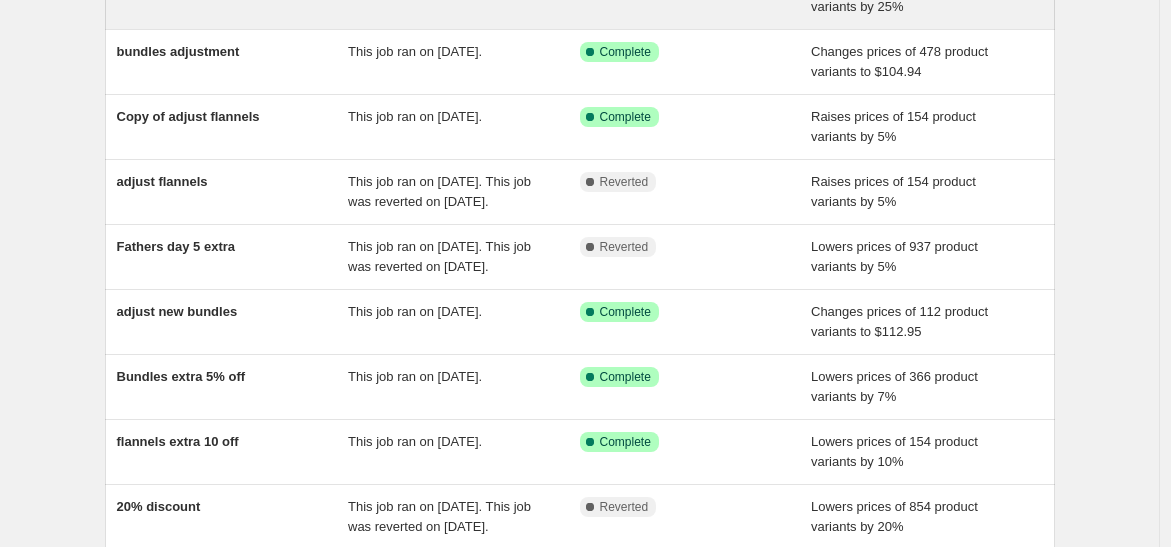 scroll, scrollTop: 479, scrollLeft: 0, axis: vertical 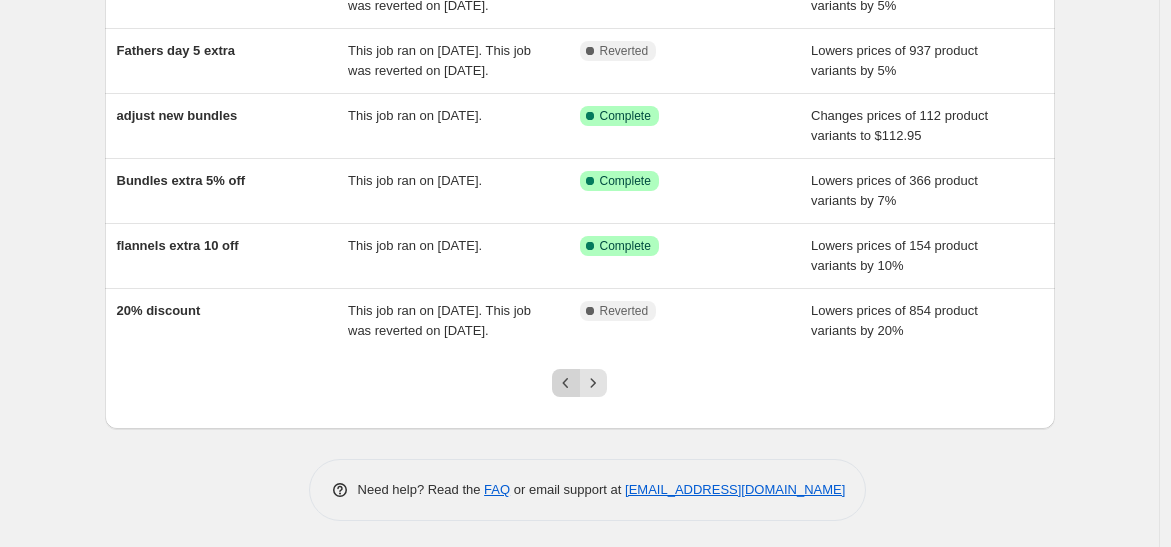 click 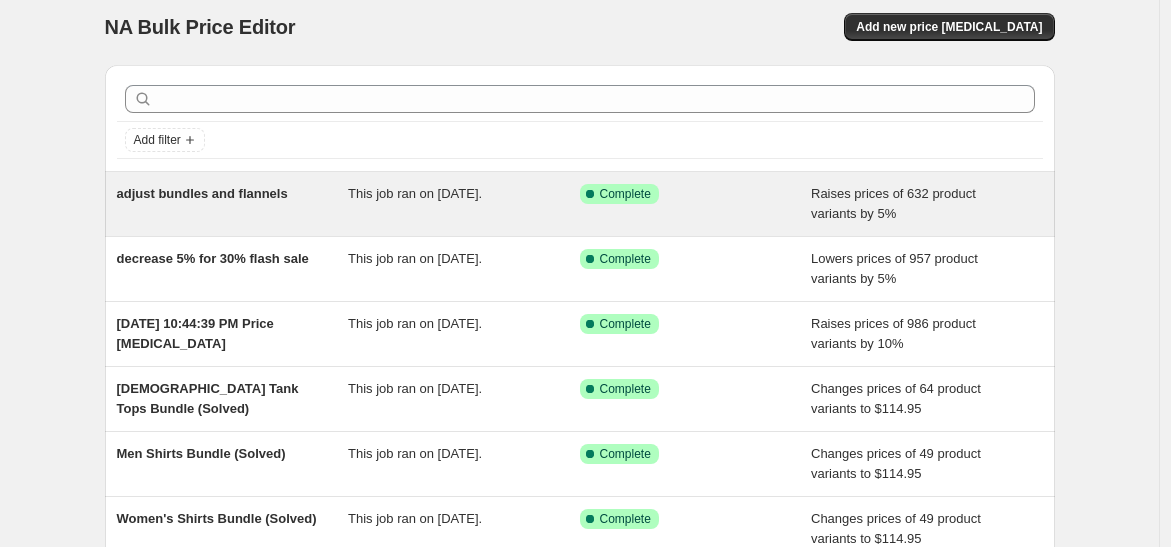 scroll, scrollTop: 0, scrollLeft: 0, axis: both 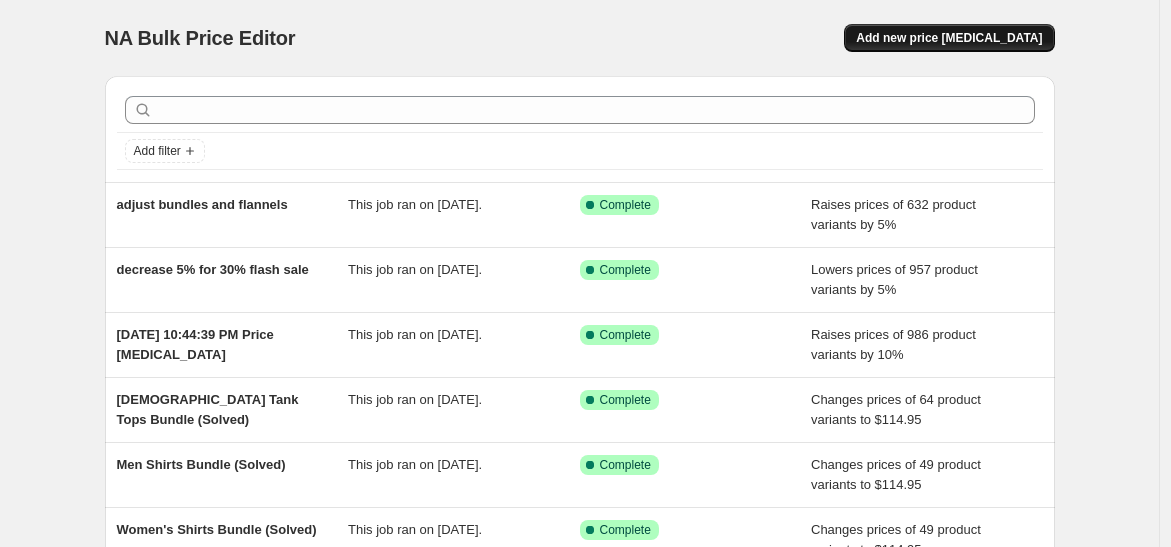 click on "Add new price [MEDICAL_DATA]" at bounding box center (949, 38) 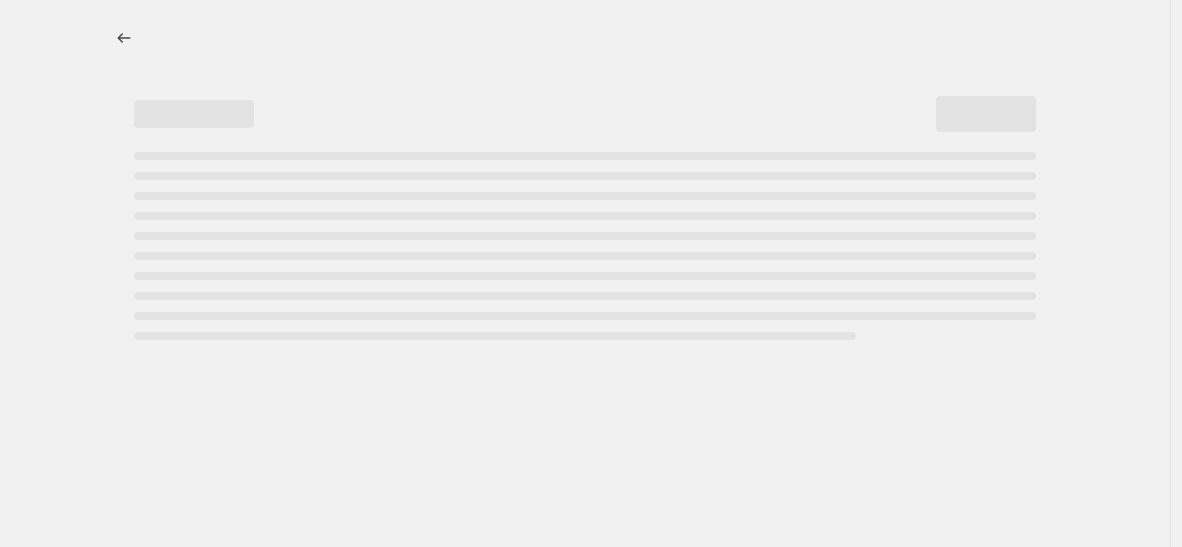 select on "percentage" 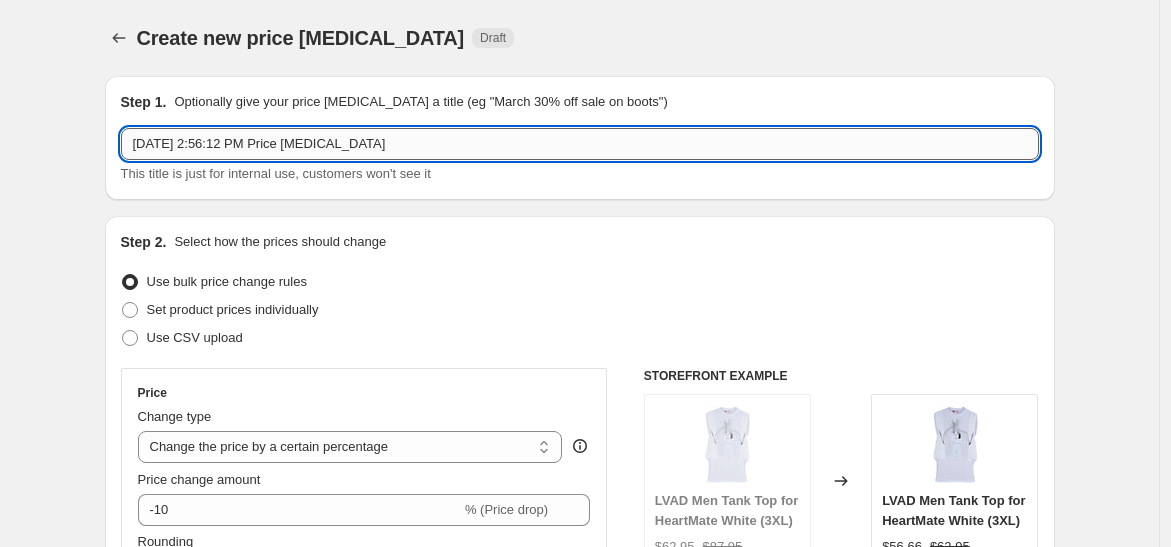 click on "[DATE] 2:56:12 PM Price [MEDICAL_DATA]" at bounding box center (580, 144) 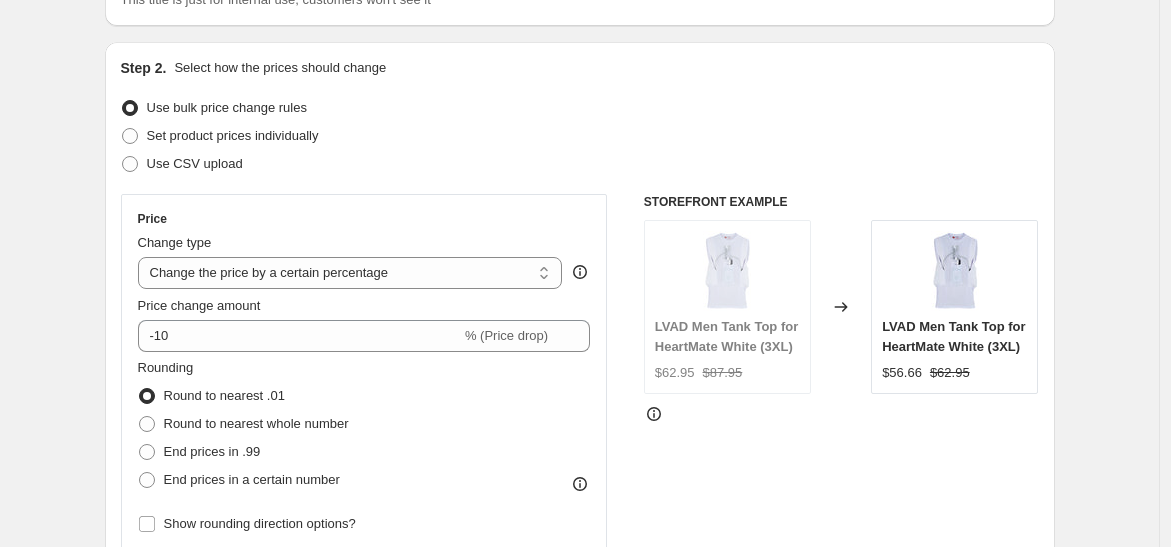scroll, scrollTop: 222, scrollLeft: 0, axis: vertical 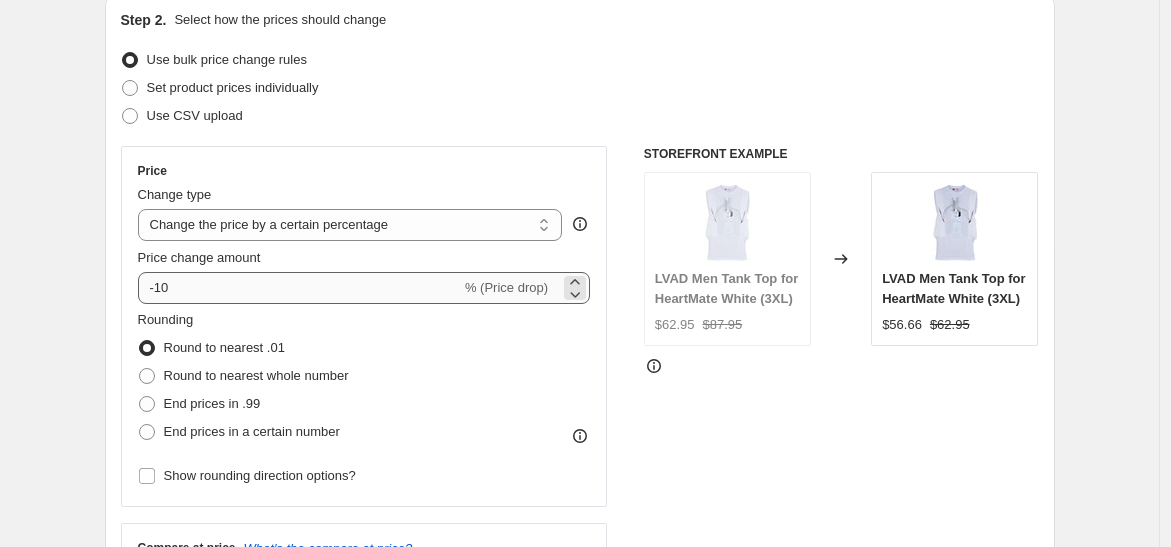 type on "sale to 20%" 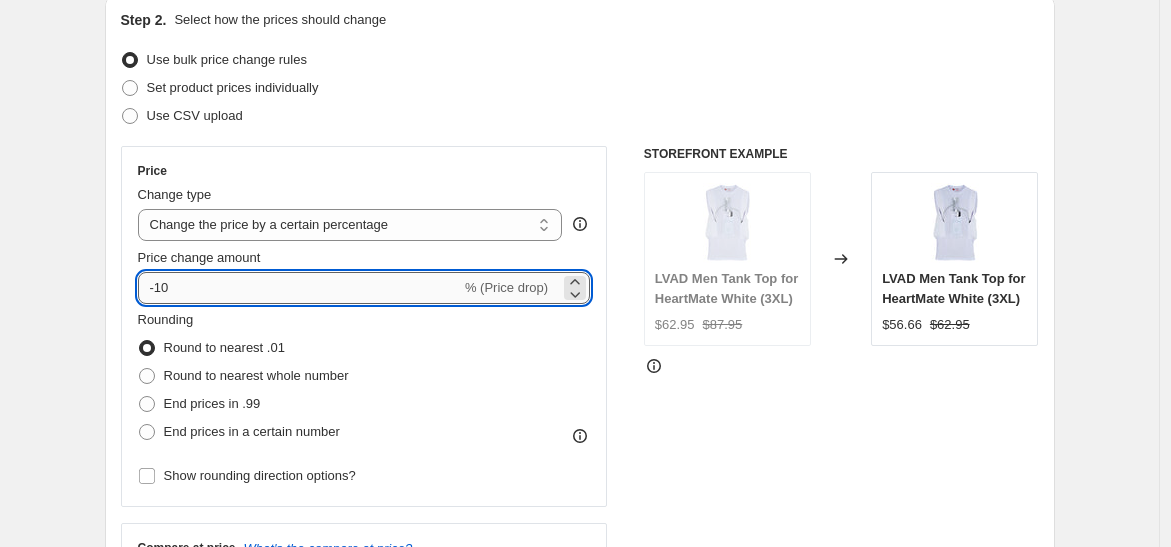 drag, startPoint x: 159, startPoint y: 283, endPoint x: 174, endPoint y: 281, distance: 15.132746 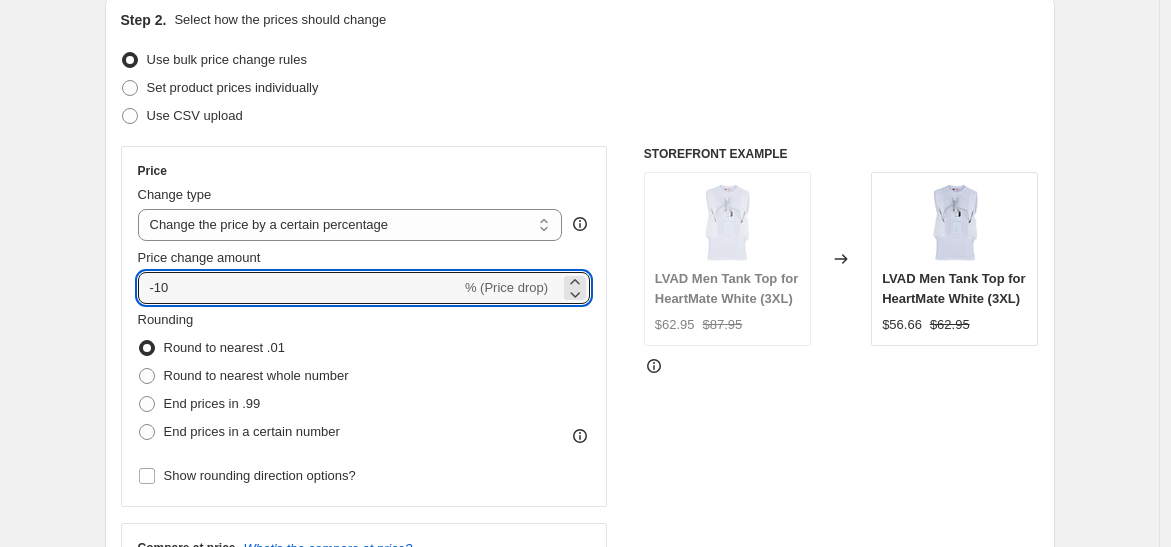 type on "-2" 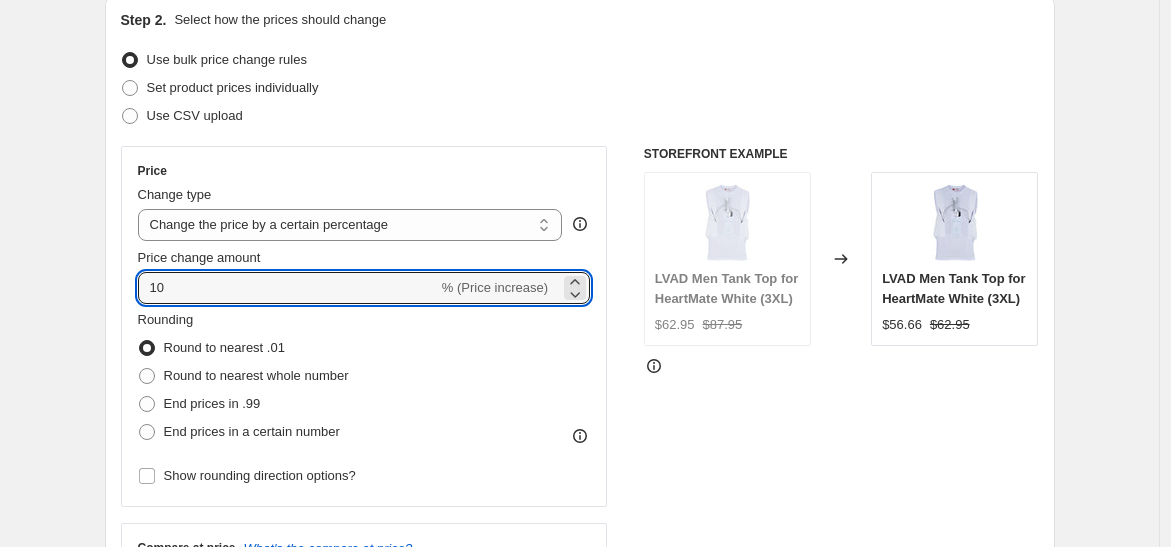 type on "10" 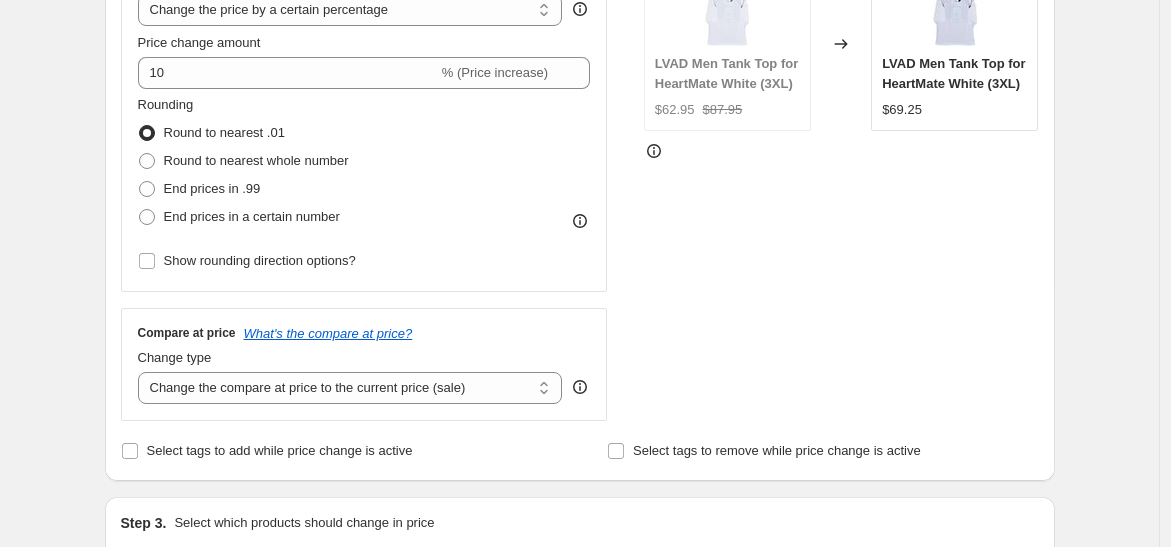 scroll, scrollTop: 444, scrollLeft: 0, axis: vertical 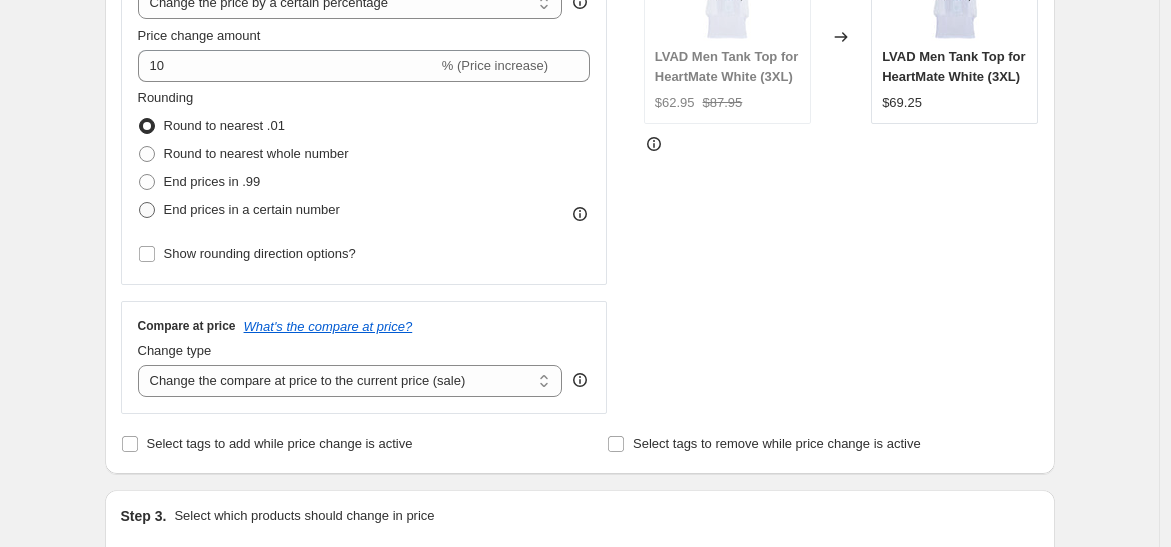 click on "End prices in a certain number" at bounding box center (239, 210) 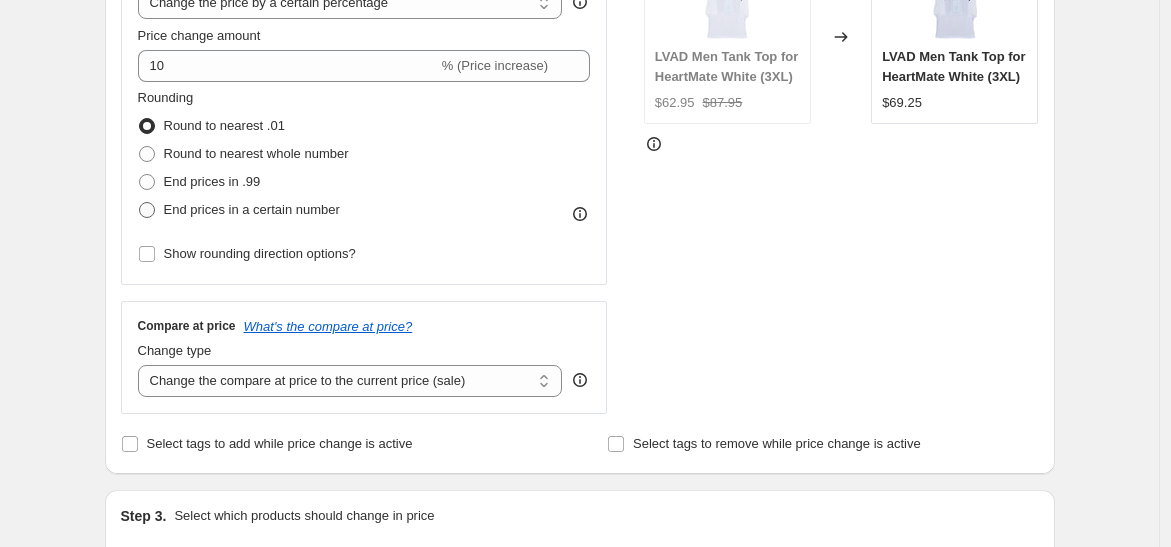 radio on "true" 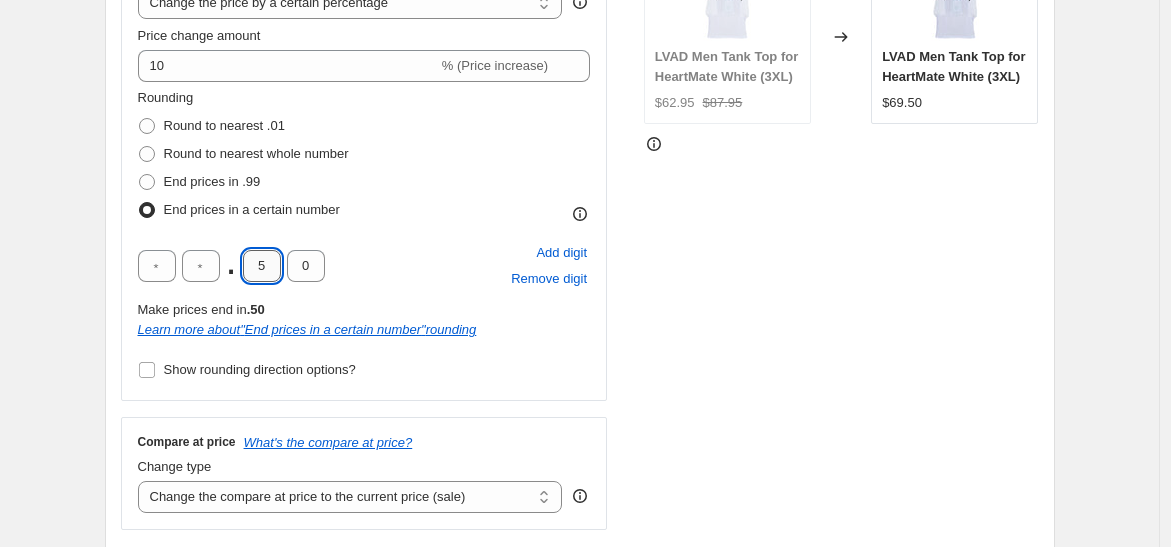 drag, startPoint x: 276, startPoint y: 269, endPoint x: 260, endPoint y: 275, distance: 17.088007 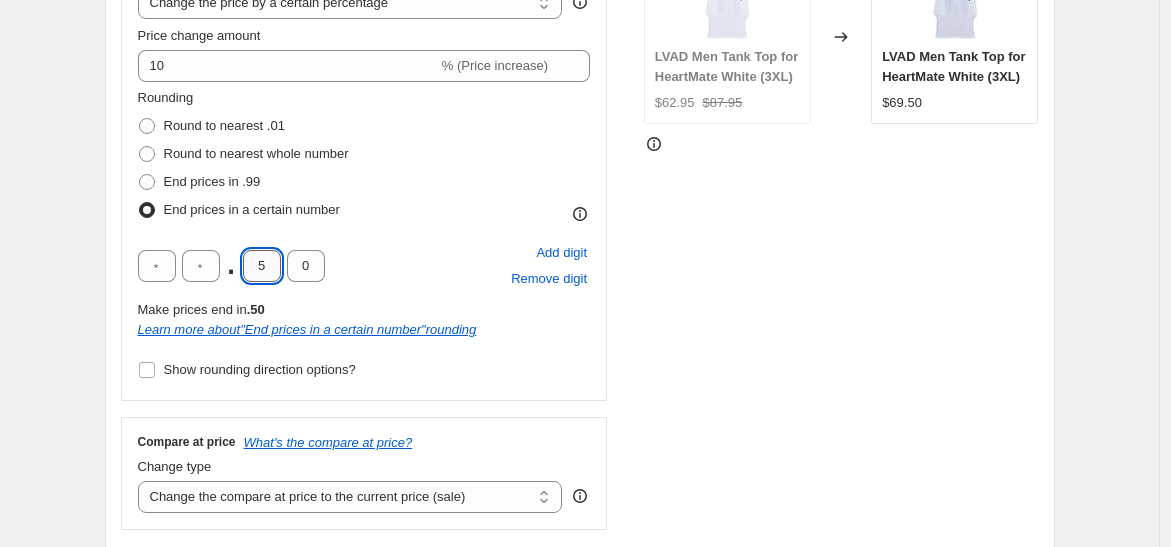 click on "5" at bounding box center [262, 266] 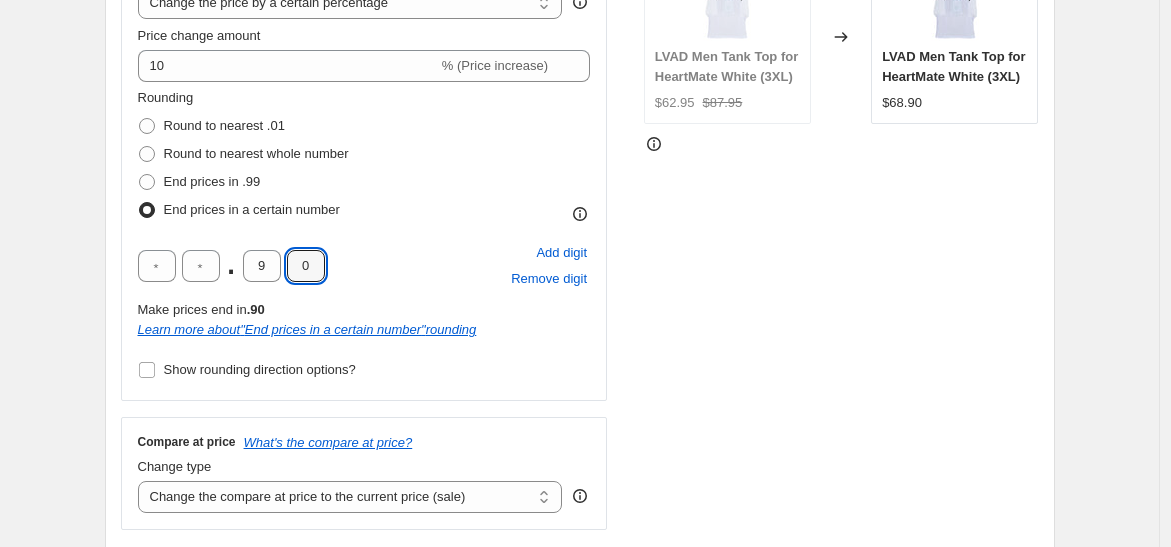 drag, startPoint x: 297, startPoint y: 263, endPoint x: 328, endPoint y: 258, distance: 31.400637 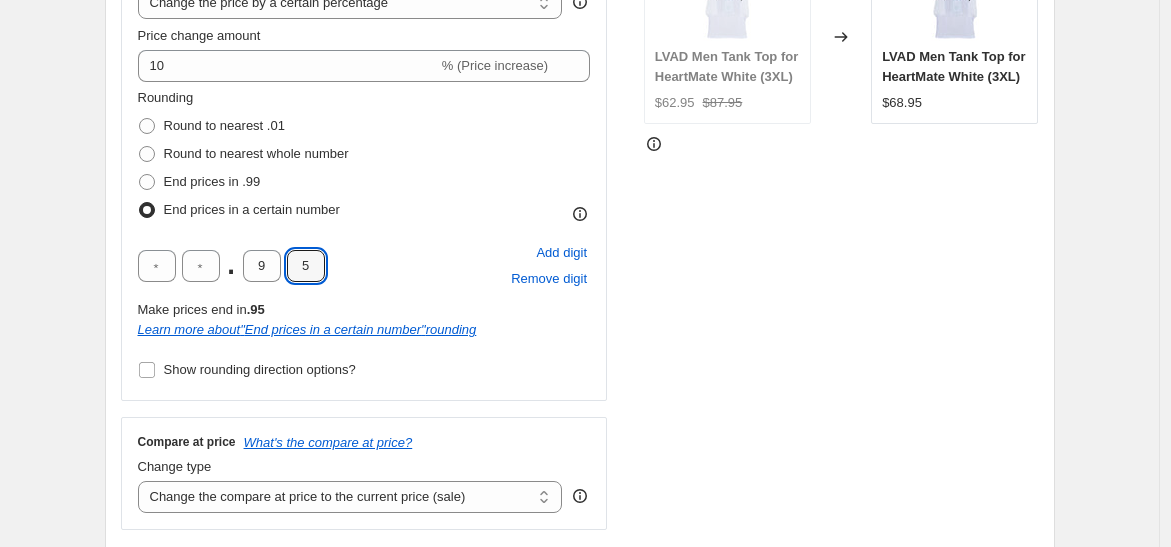type on "5" 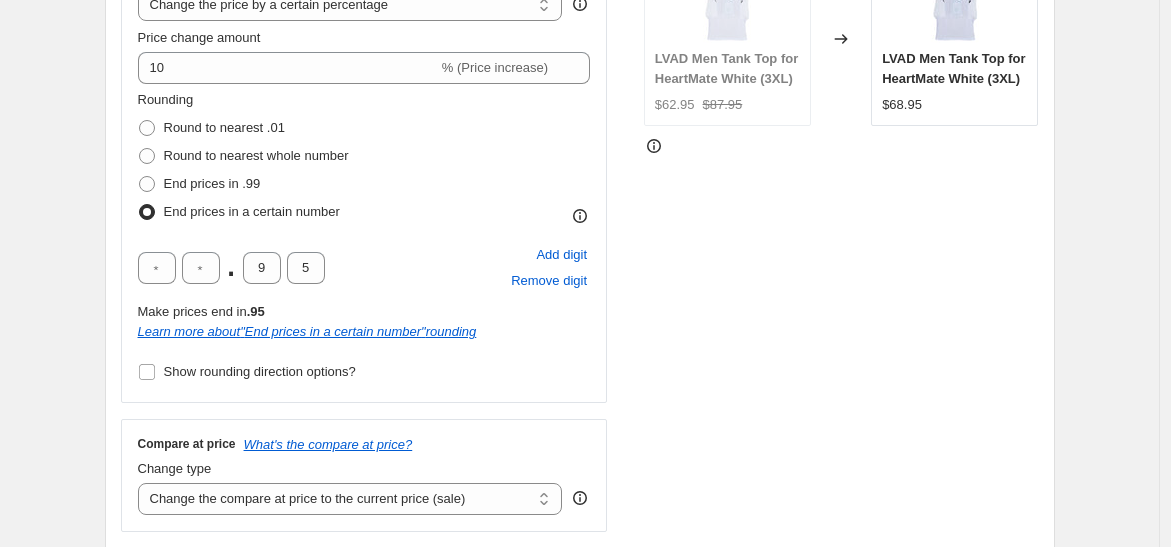 scroll, scrollTop: 666, scrollLeft: 0, axis: vertical 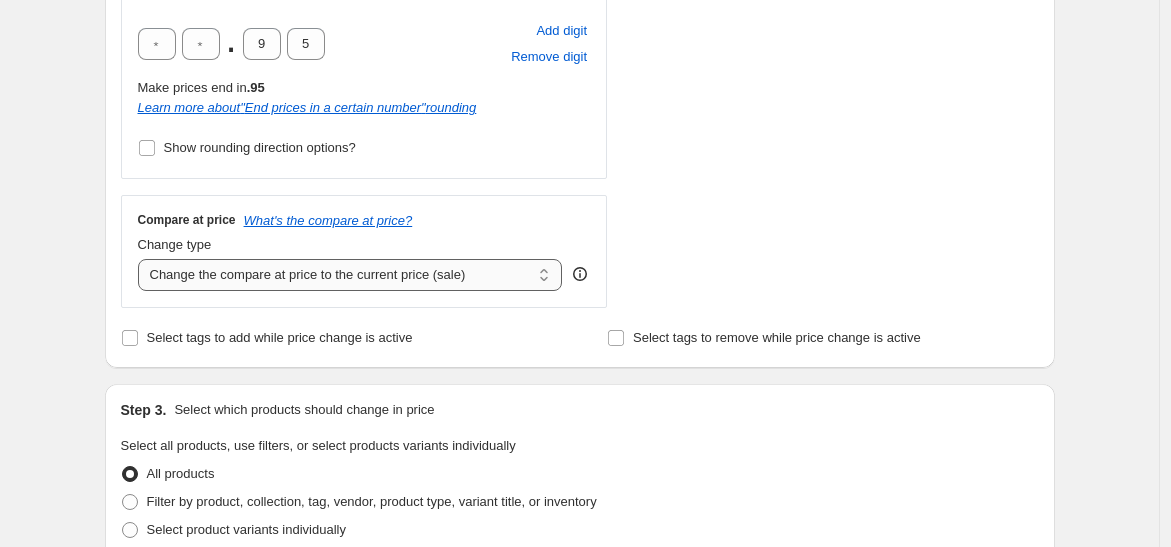 click on "Change the compare at price to the current price (sale) Change the compare at price to a certain amount Change the compare at price by a certain amount Change the compare at price by a certain percentage Change the compare at price by a certain amount relative to the actual price Change the compare at price by a certain percentage relative to the actual price Don't change the compare at price Remove the compare at price" at bounding box center (350, 275) 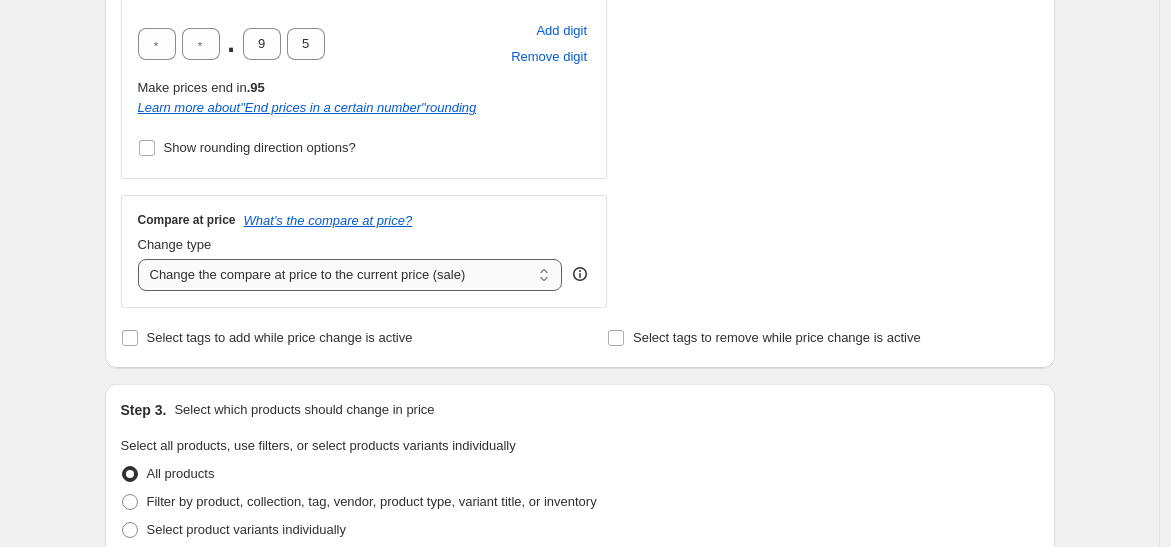 select on "no_change" 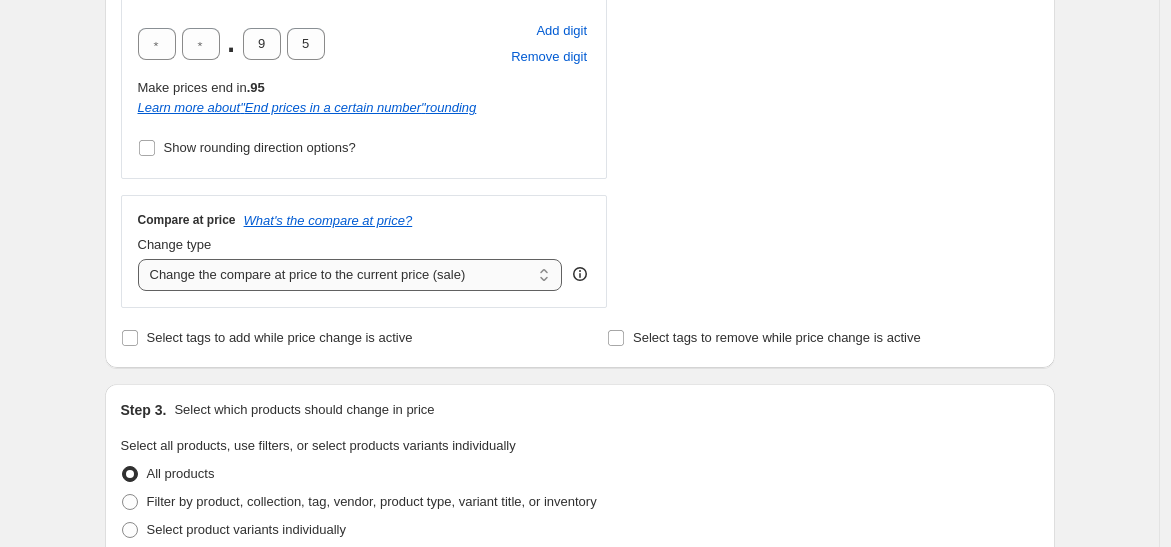 click on "Change the compare at price to the current price (sale) Change the compare at price to a certain amount Change the compare at price by a certain amount Change the compare at price by a certain percentage Change the compare at price by a certain amount relative to the actual price Change the compare at price by a certain percentage relative to the actual price Don't change the compare at price Remove the compare at price" at bounding box center (350, 275) 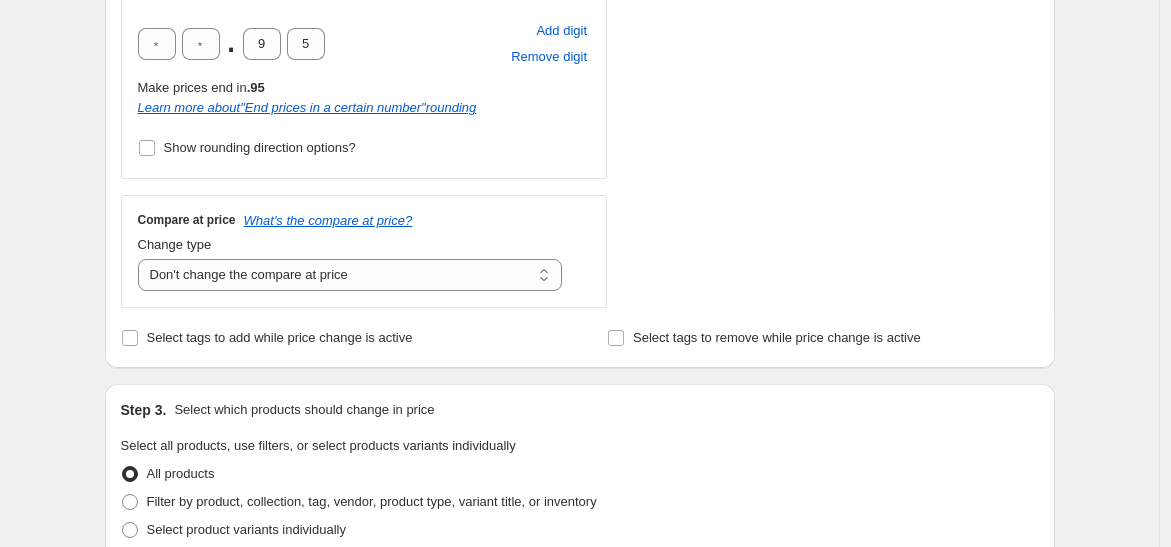 click on "Compare at price What's the compare at price?" at bounding box center (364, 220) 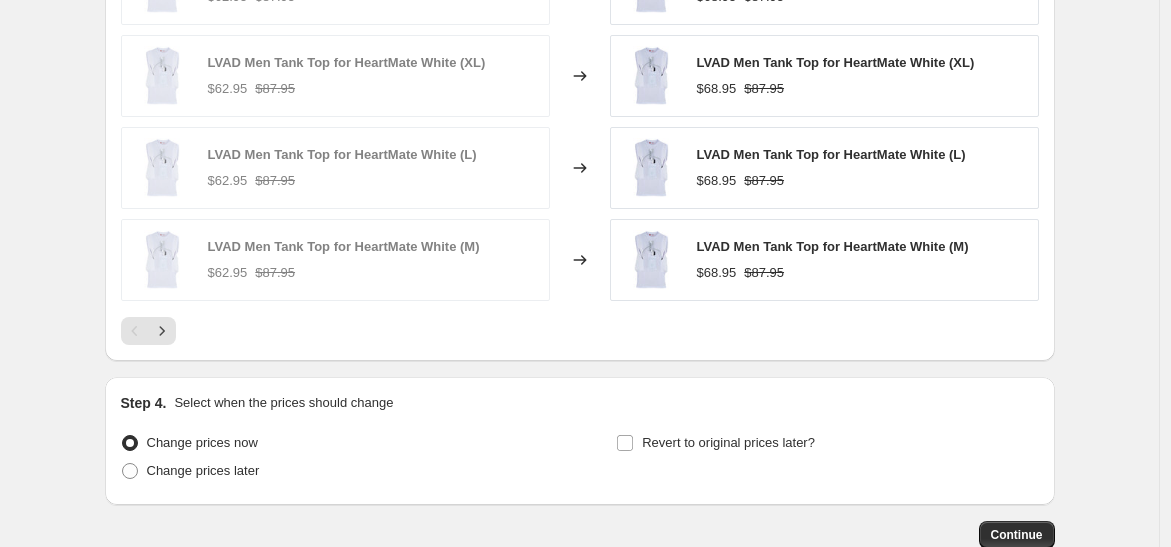 scroll, scrollTop: 1564, scrollLeft: 0, axis: vertical 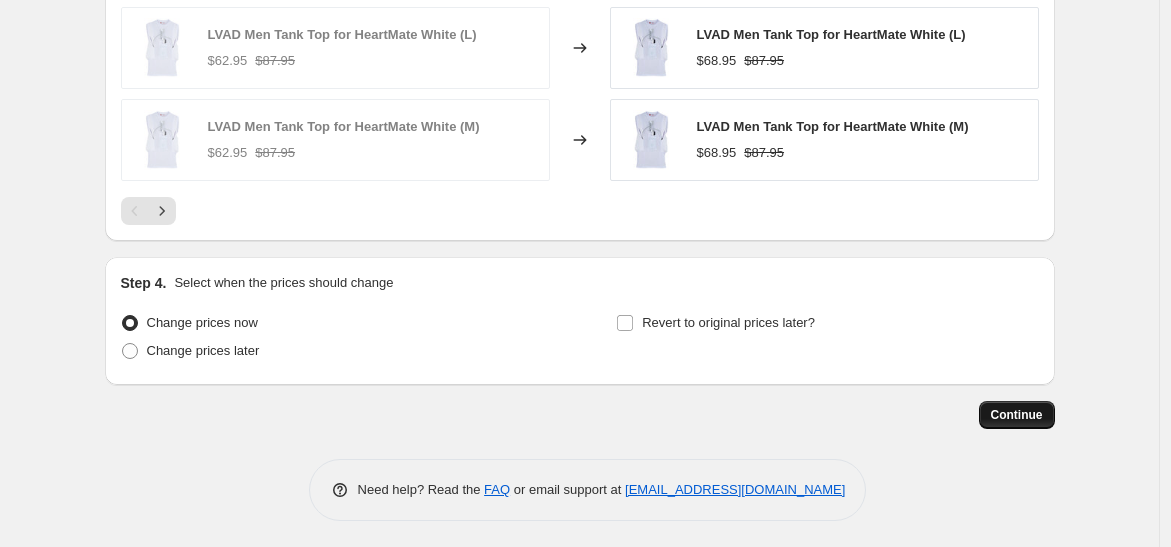 click on "Continue" at bounding box center (1017, 415) 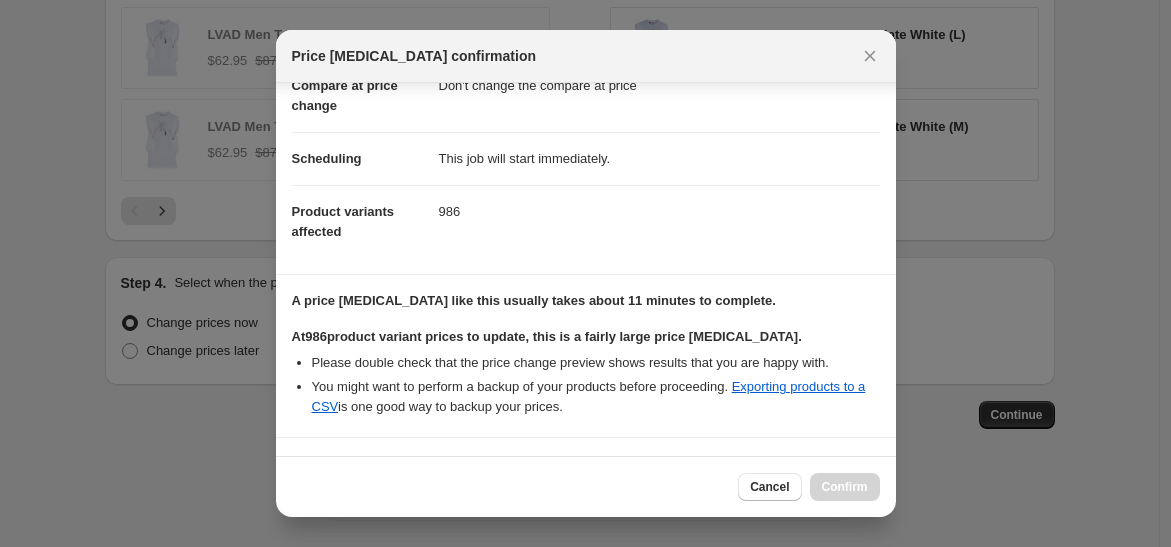 scroll, scrollTop: 279, scrollLeft: 0, axis: vertical 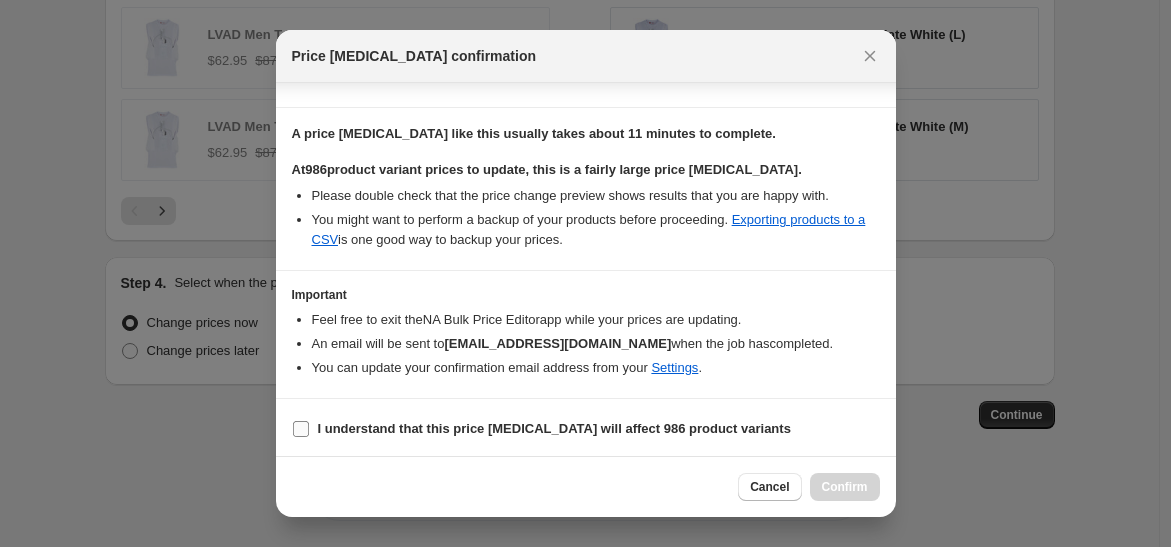 click on "I understand that this price [MEDICAL_DATA] will affect 986 product variants" at bounding box center (554, 428) 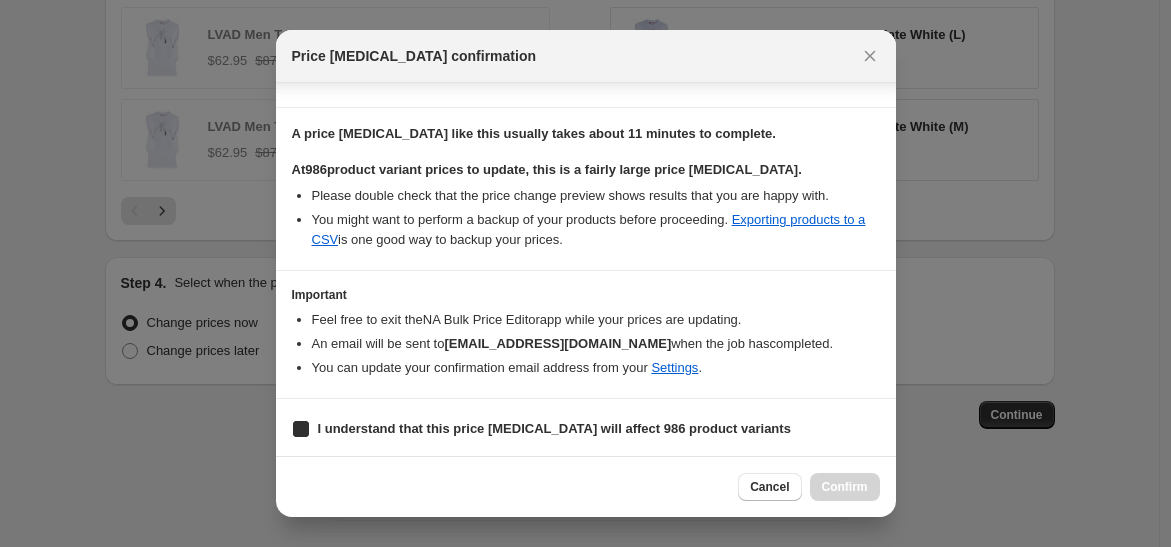 checkbox on "true" 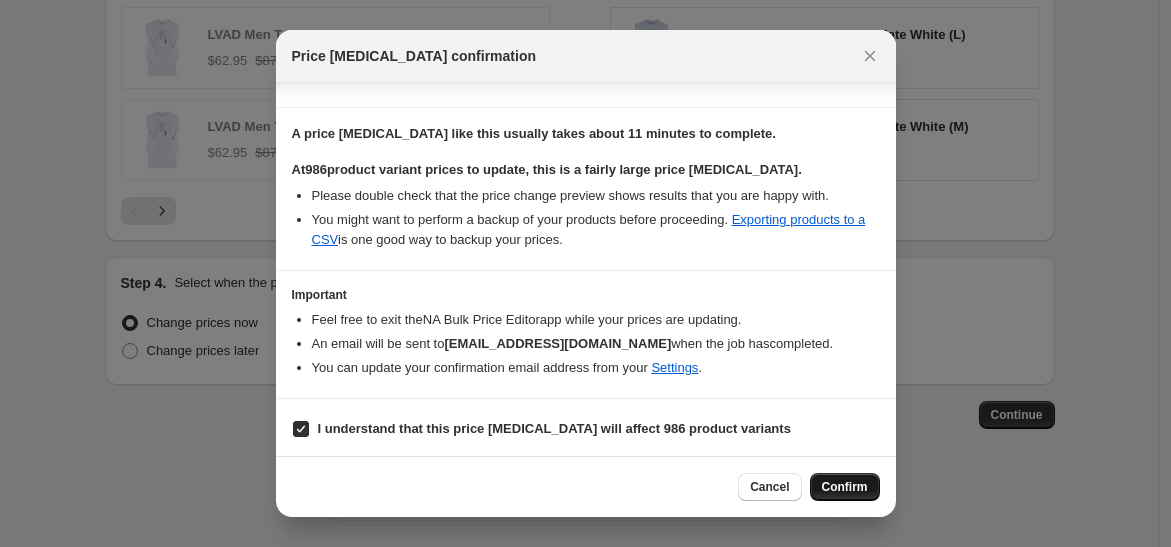 click on "Confirm" at bounding box center (845, 487) 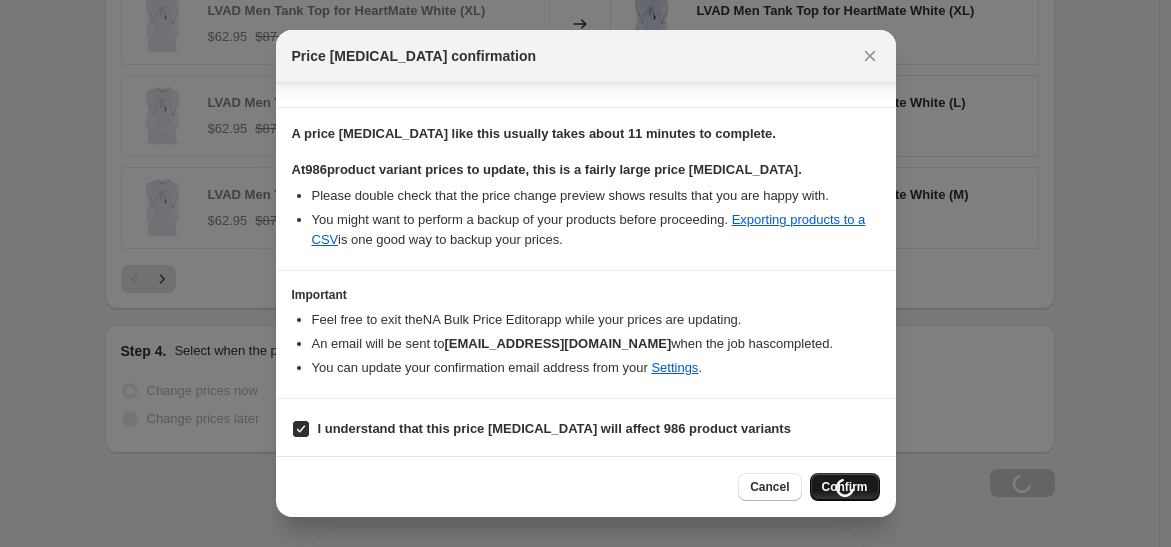 scroll, scrollTop: 1631, scrollLeft: 0, axis: vertical 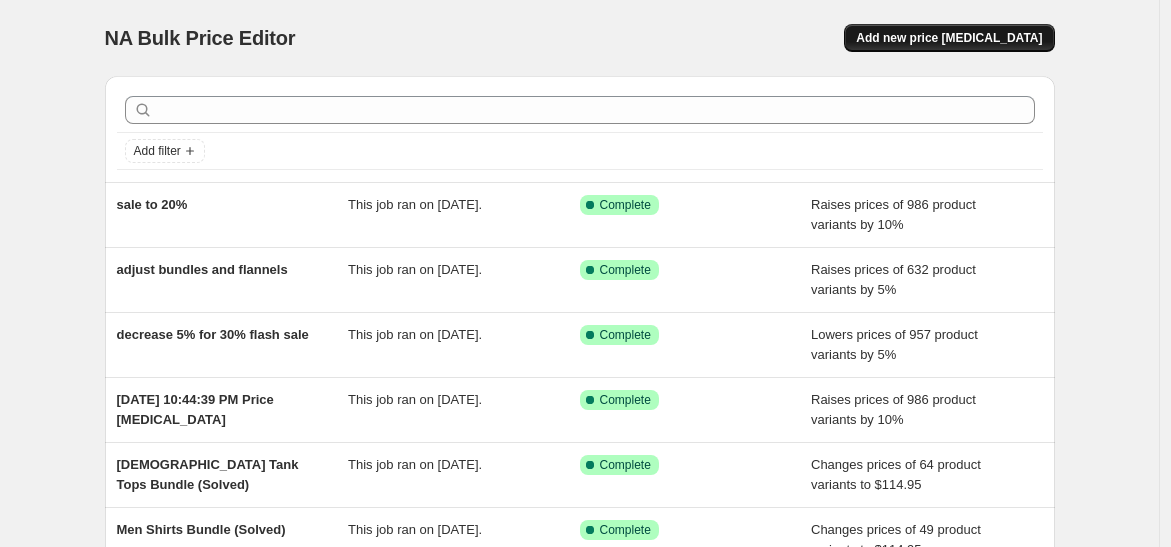 click on "Add new price [MEDICAL_DATA]" at bounding box center [949, 38] 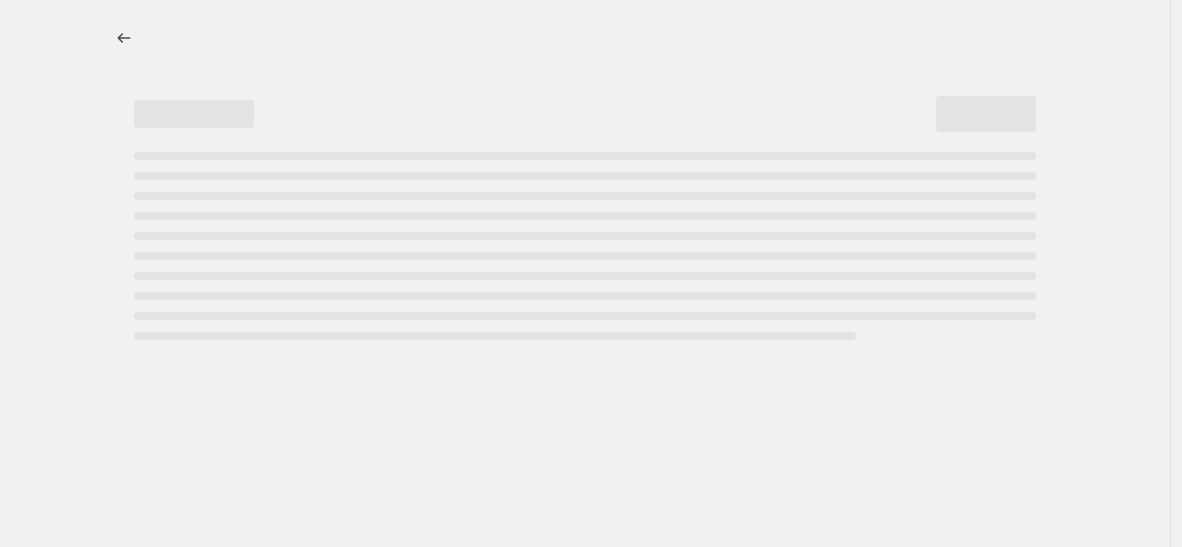 select on "percentage" 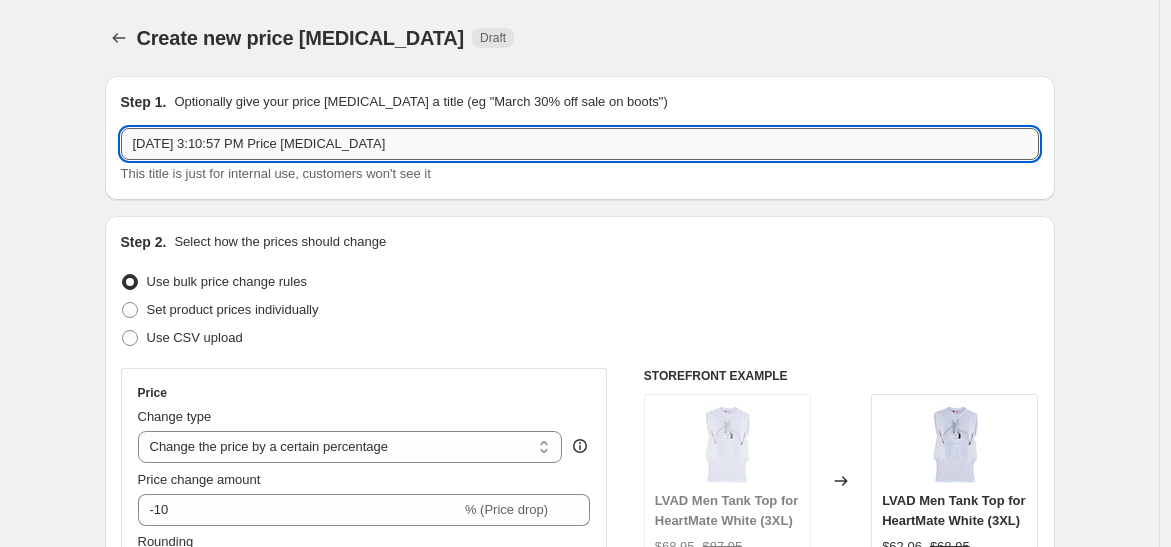 click on "Jul 15, 2025, 3:10:57 PM Price change job" at bounding box center (580, 144) 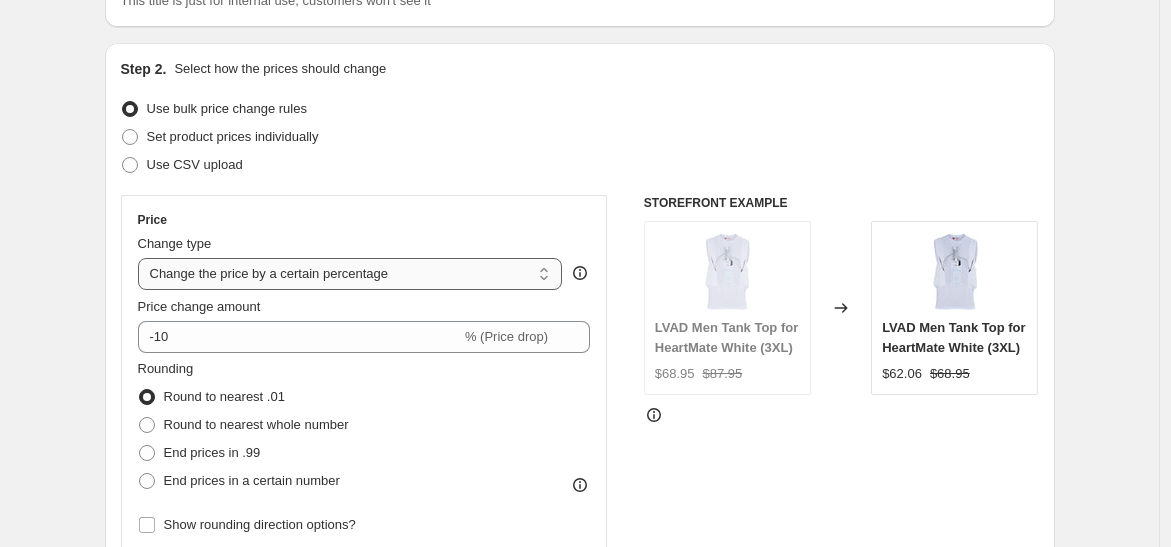 scroll, scrollTop: 222, scrollLeft: 0, axis: vertical 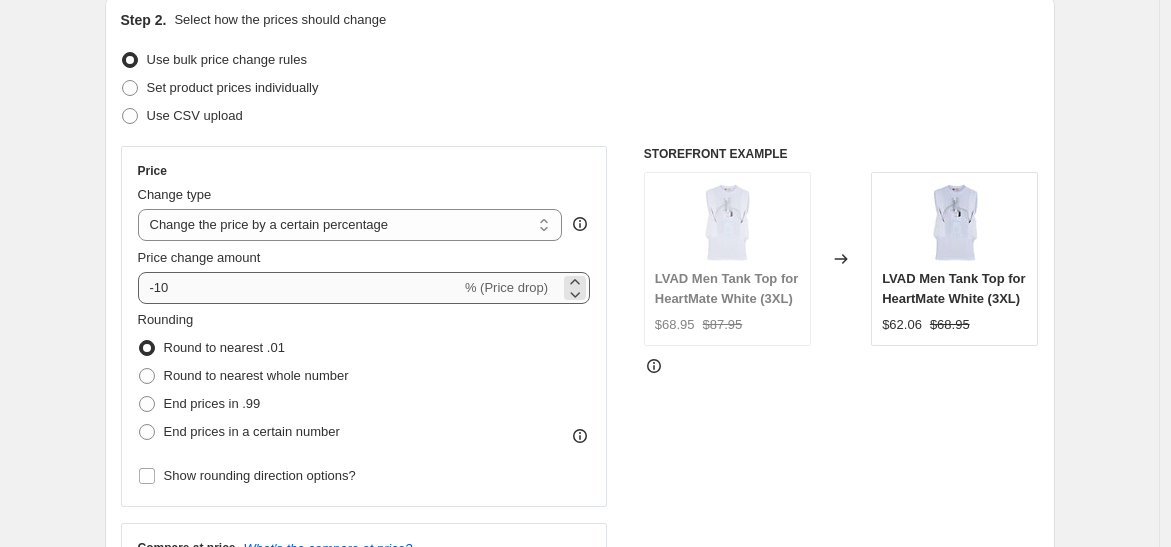 type on "adjust bundles to 25% off" 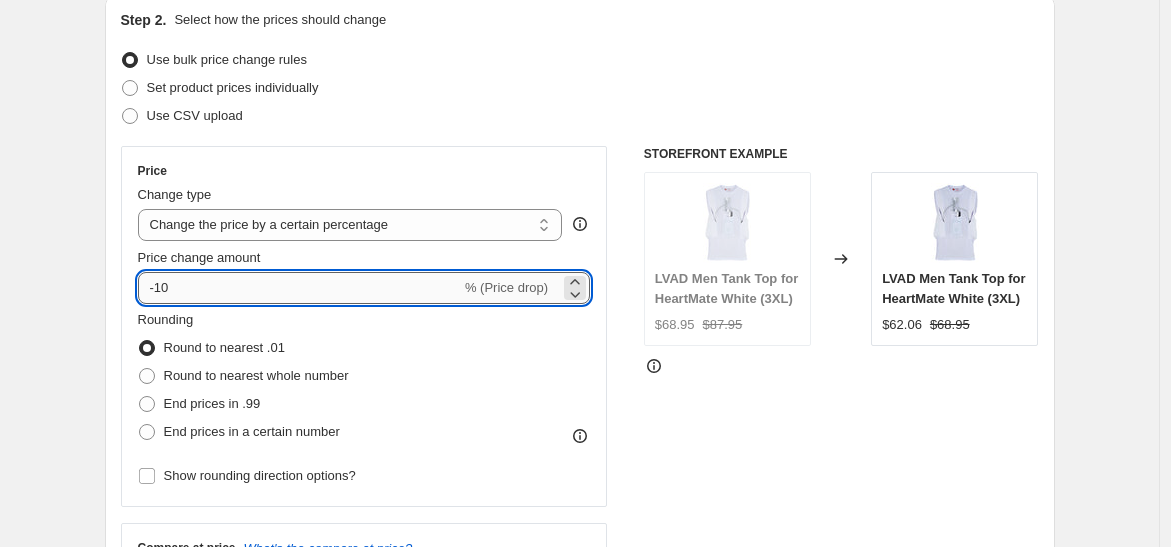 drag, startPoint x: 162, startPoint y: 290, endPoint x: 208, endPoint y: 284, distance: 46.389652 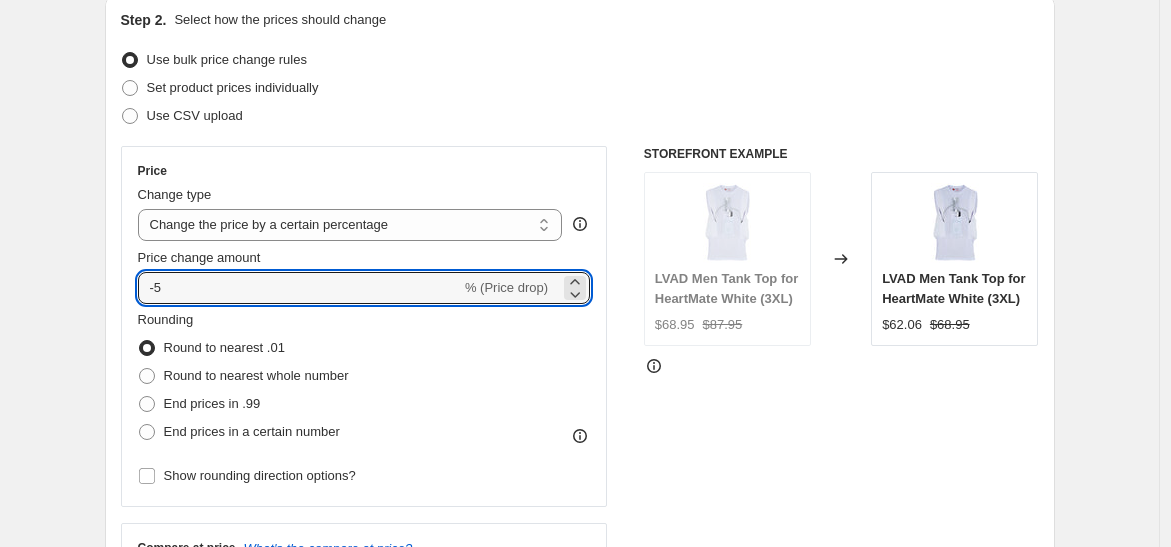 type on "-5" 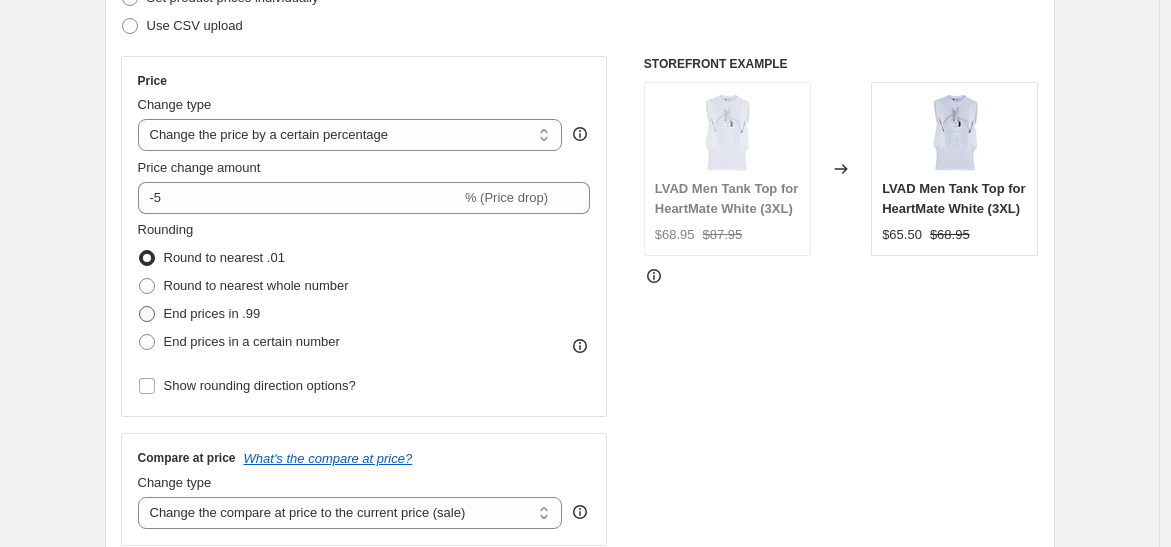 scroll, scrollTop: 333, scrollLeft: 0, axis: vertical 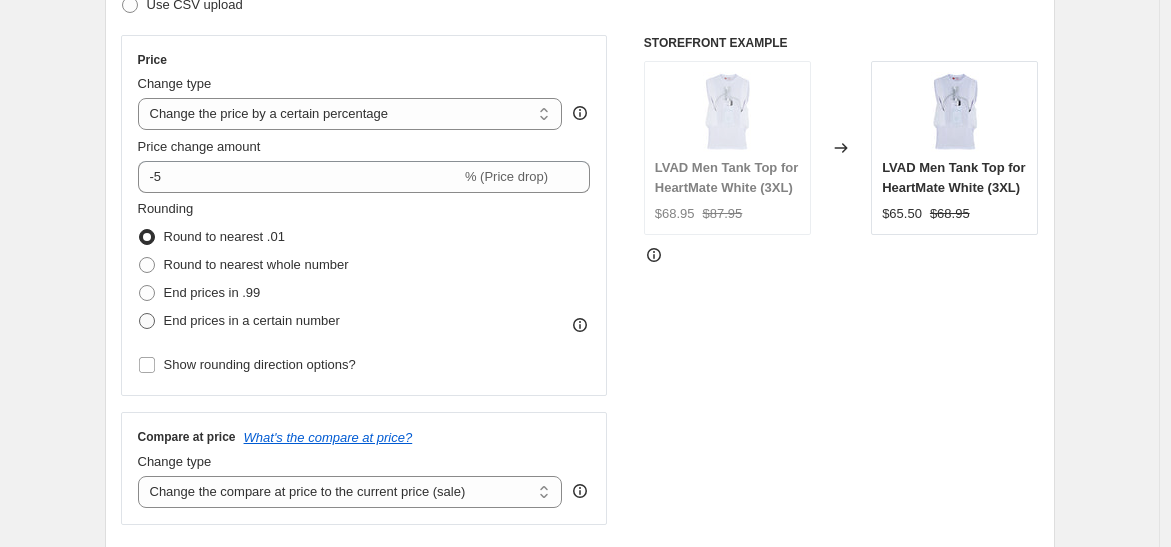 click on "End prices in a certain number" at bounding box center (252, 320) 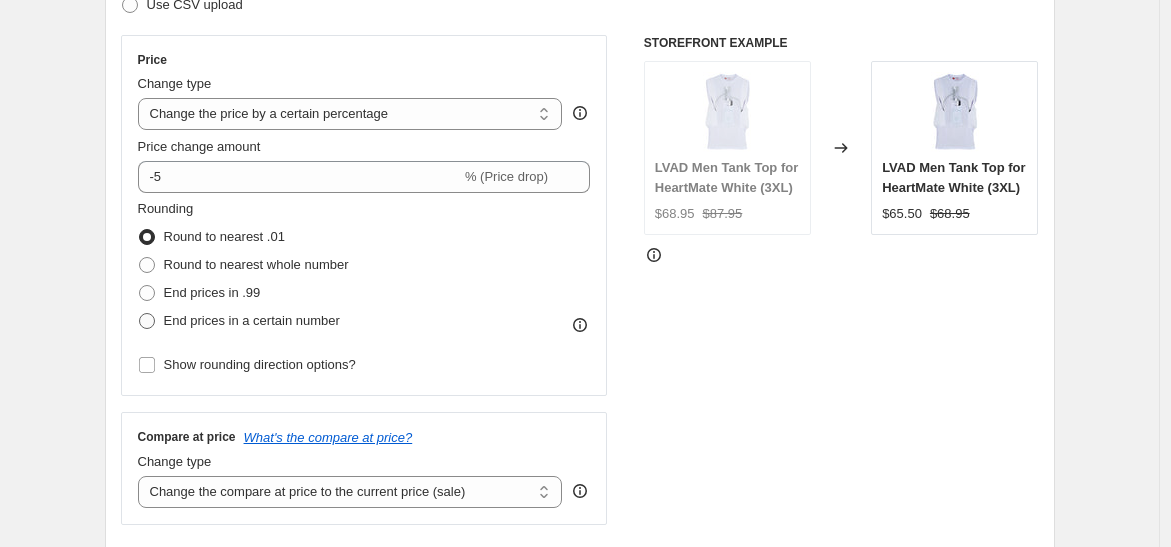 radio on "true" 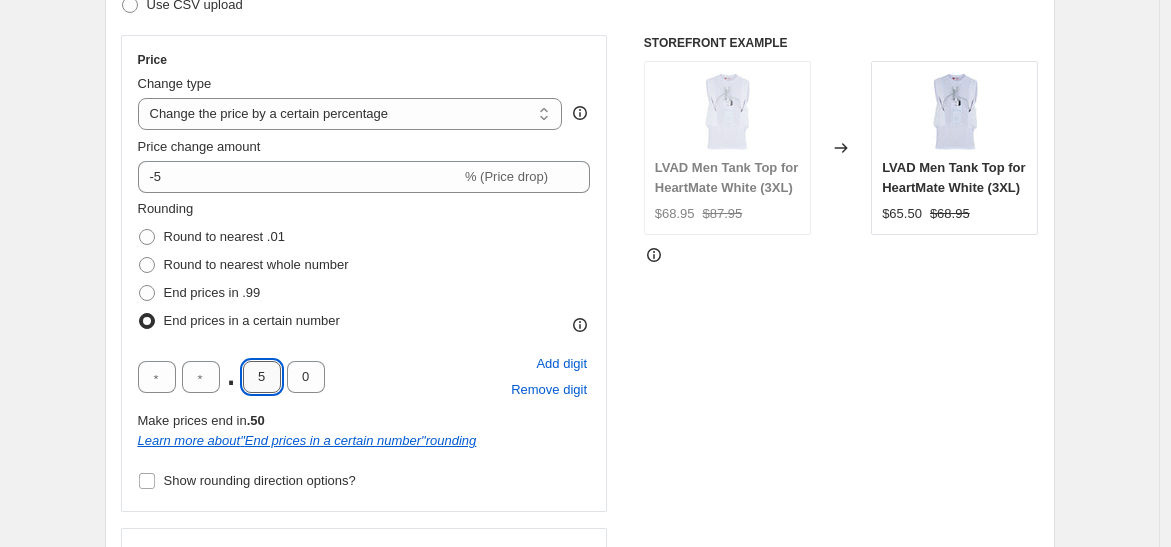 drag, startPoint x: 266, startPoint y: 375, endPoint x: 255, endPoint y: 381, distance: 12.529964 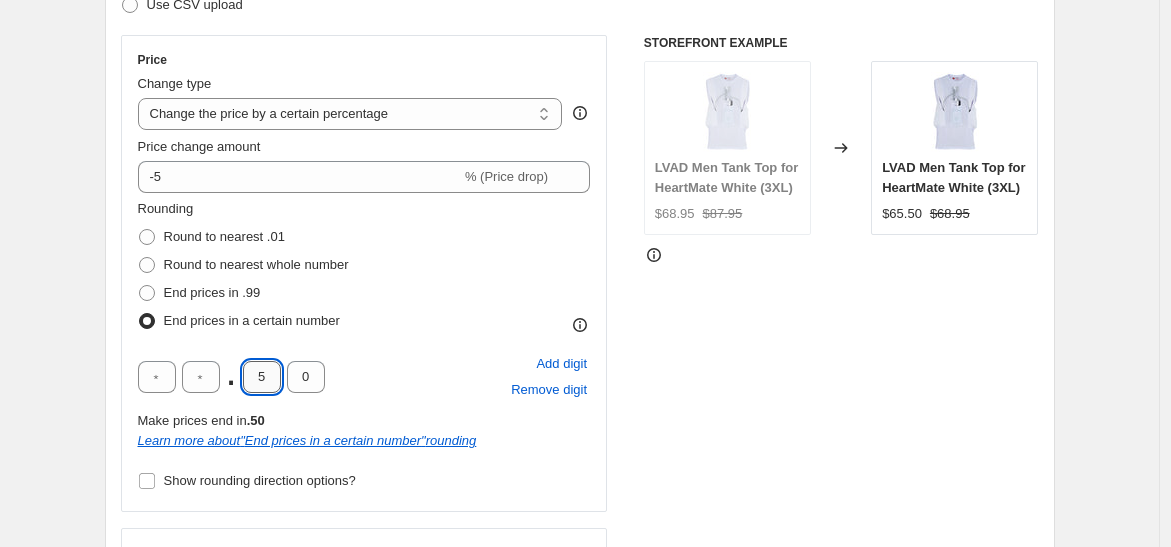 click on "5" at bounding box center [262, 377] 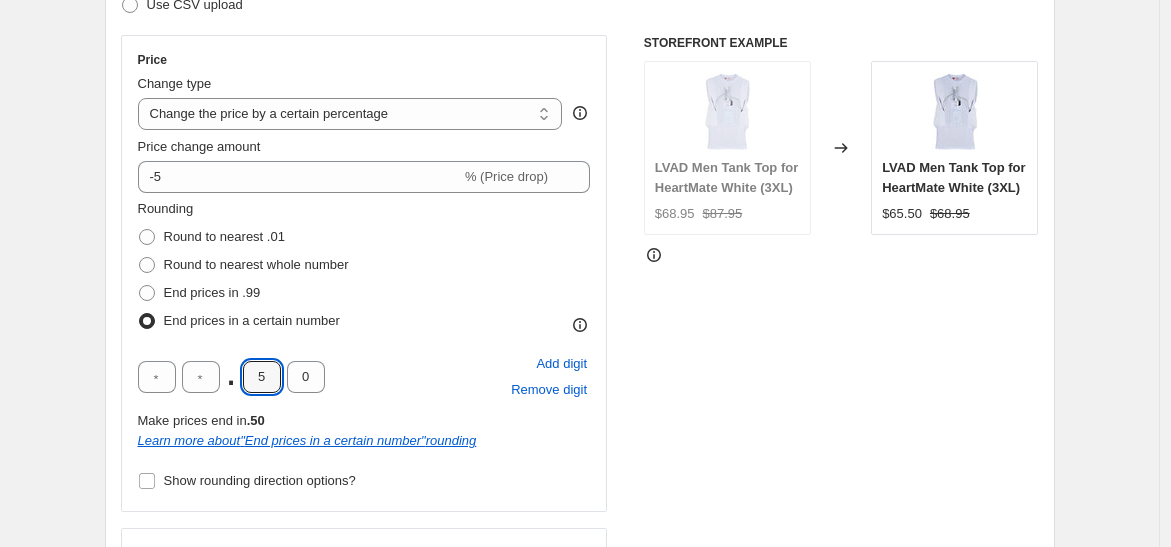 type on "9" 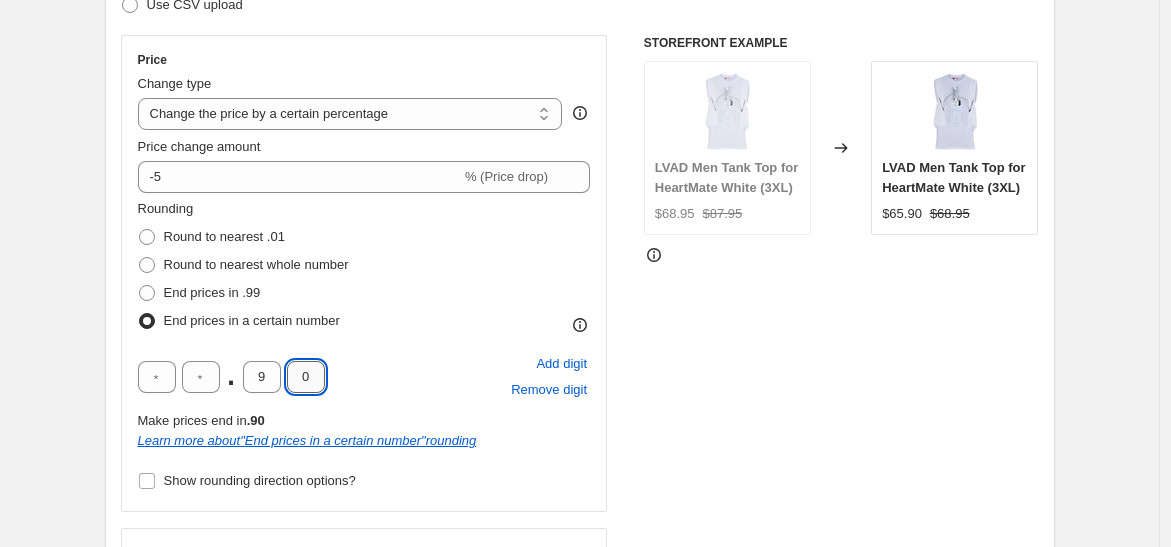 drag, startPoint x: 307, startPoint y: 375, endPoint x: 322, endPoint y: 372, distance: 15.297058 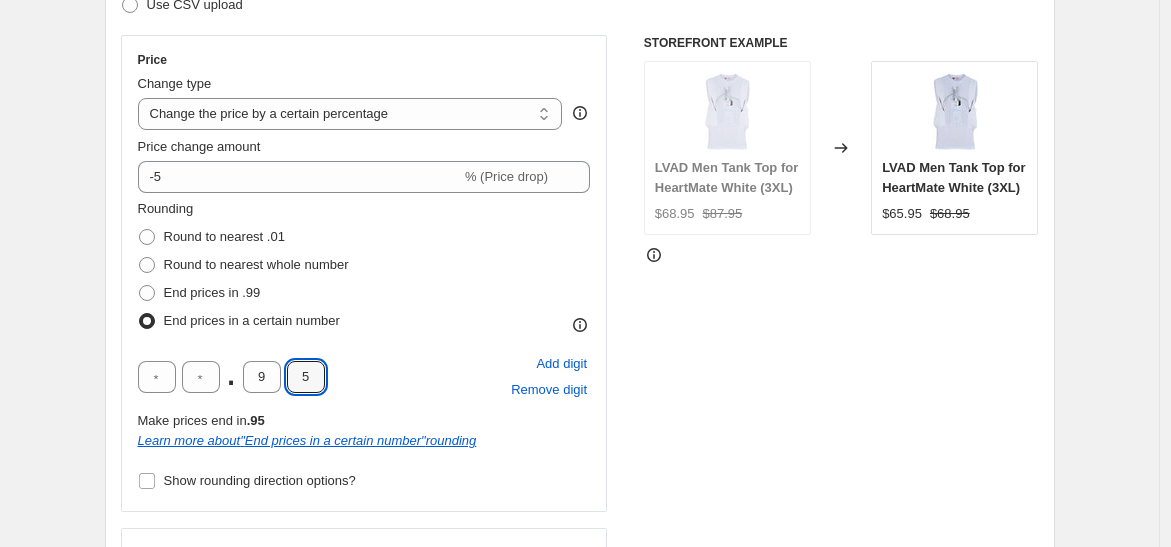 type on "5" 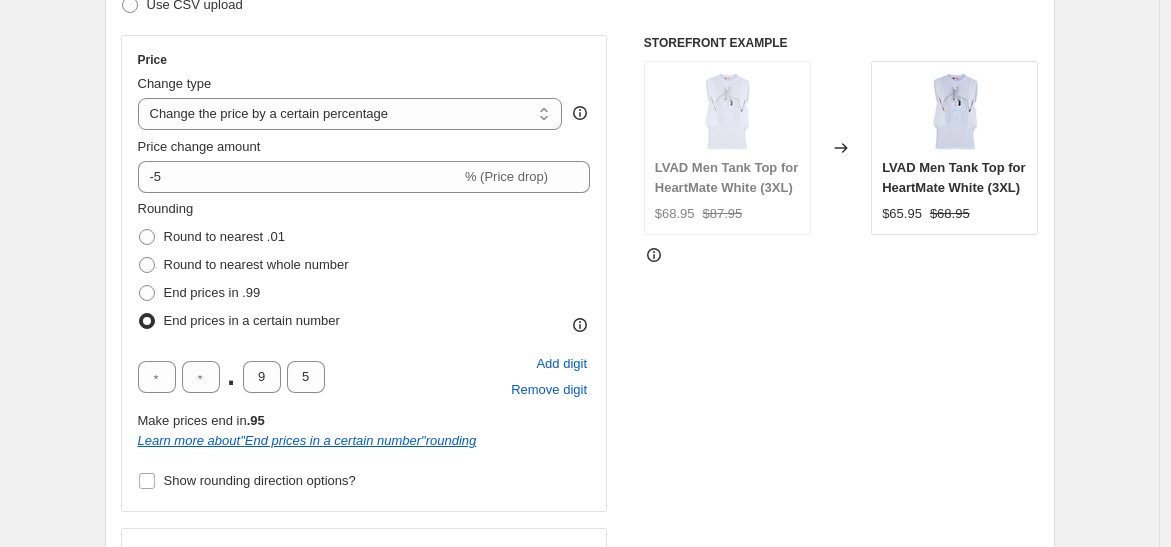 click on "Rounding Round to nearest .01 Round to nearest whole number End prices in .99 End prices in a certain number" at bounding box center [364, 267] 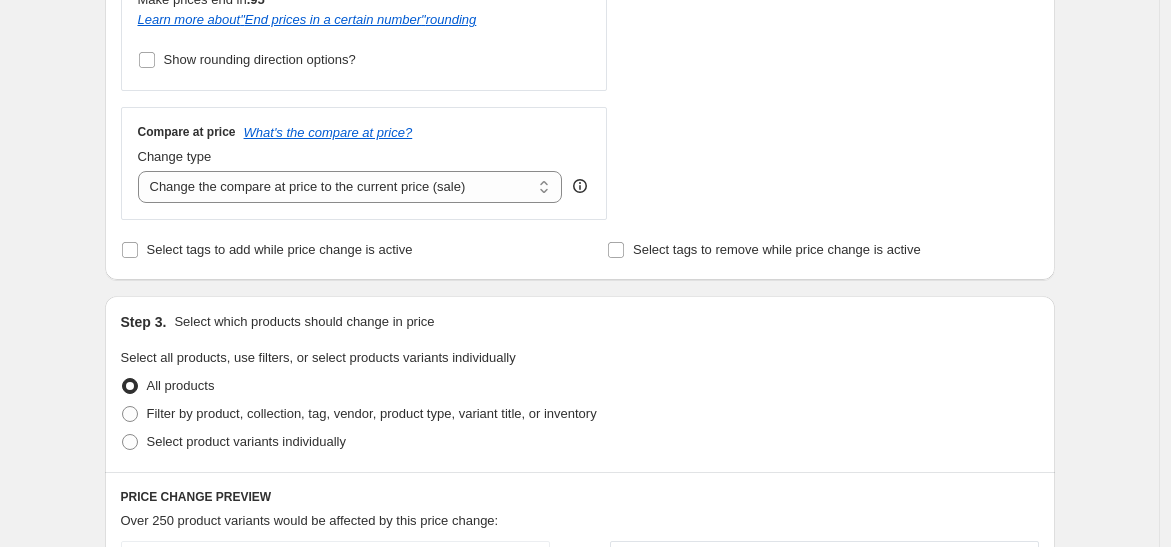 scroll, scrollTop: 777, scrollLeft: 0, axis: vertical 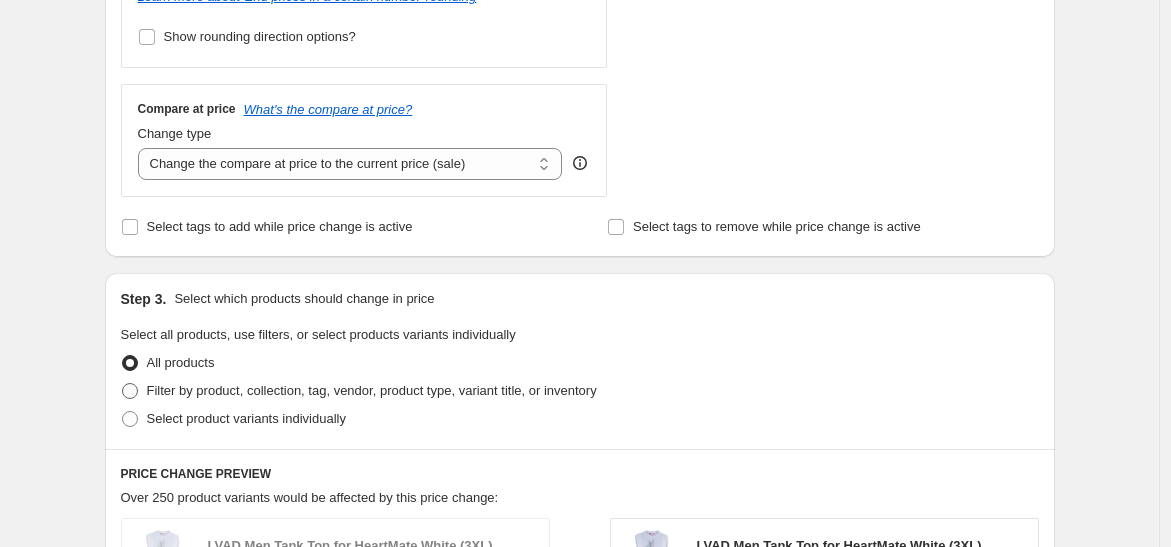 click on "Filter by product, collection, tag, vendor, product type, variant title, or inventory" at bounding box center [372, 390] 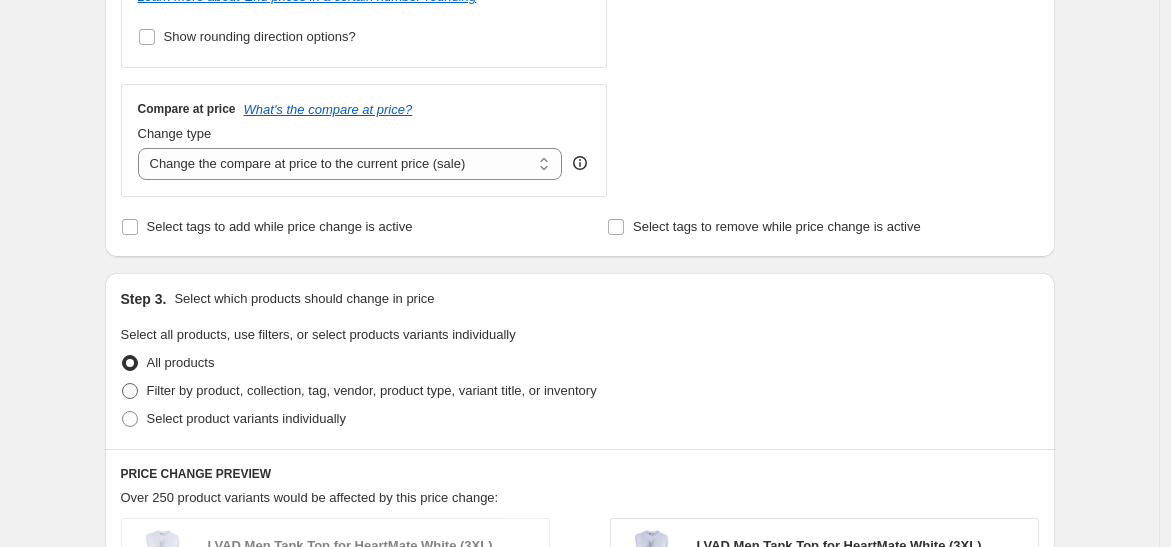 radio on "true" 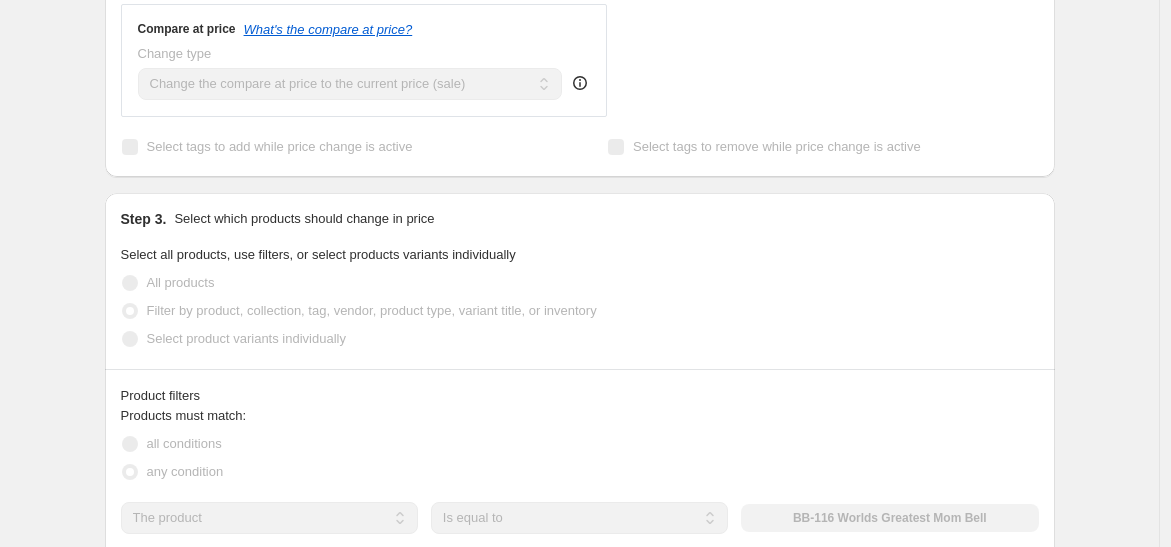 scroll, scrollTop: 1000, scrollLeft: 0, axis: vertical 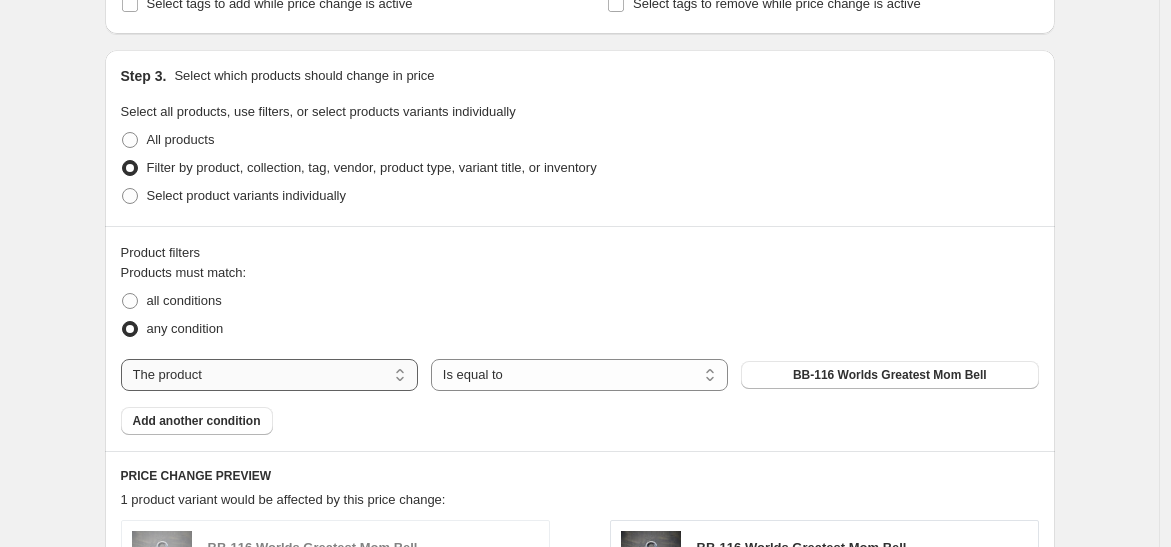 click on "The product The product's collection The product's tag The product's vendor The product's type The product's status The variant's title Inventory quantity" at bounding box center (269, 375) 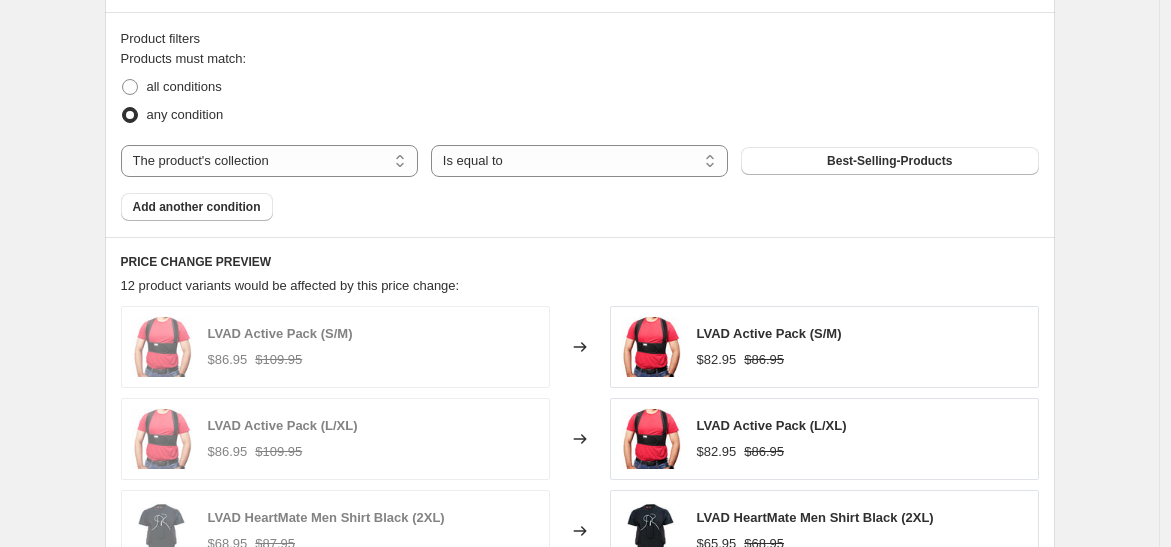 scroll, scrollTop: 1222, scrollLeft: 0, axis: vertical 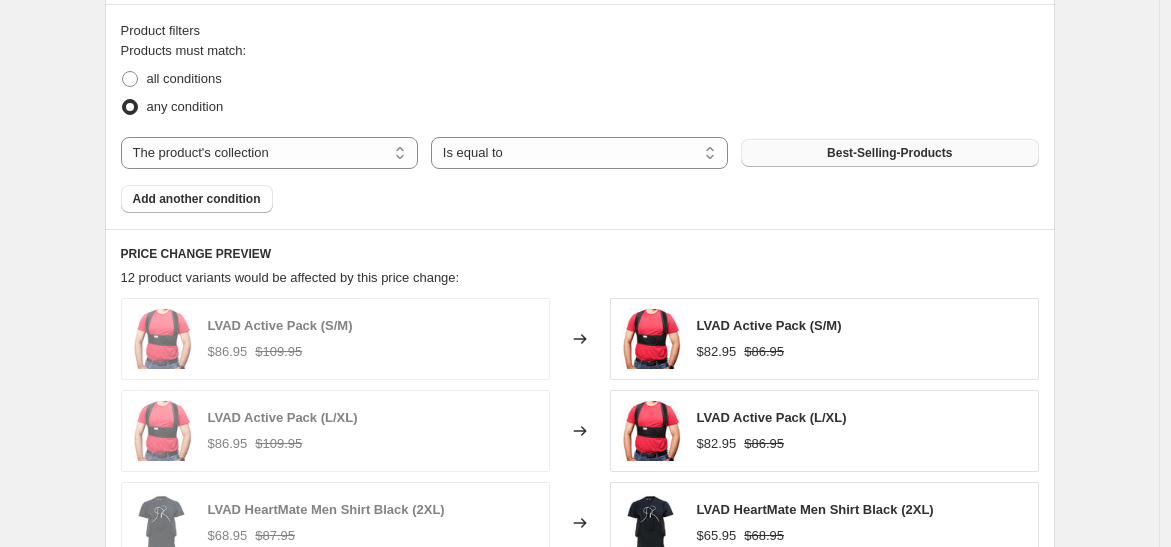 click on "Best-Selling-Products" at bounding box center [889, 153] 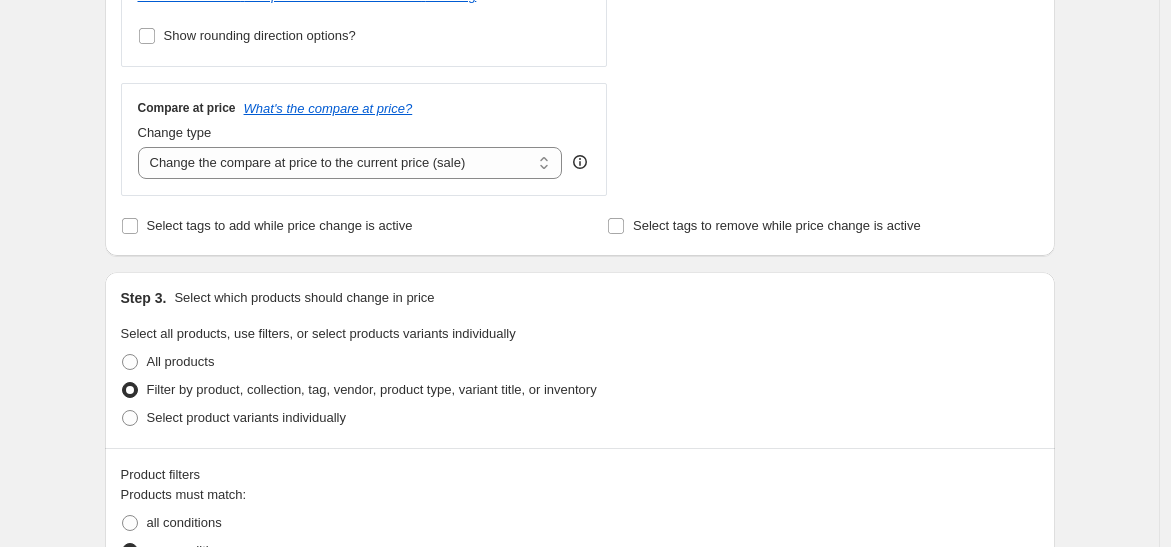 scroll, scrollTop: 777, scrollLeft: 0, axis: vertical 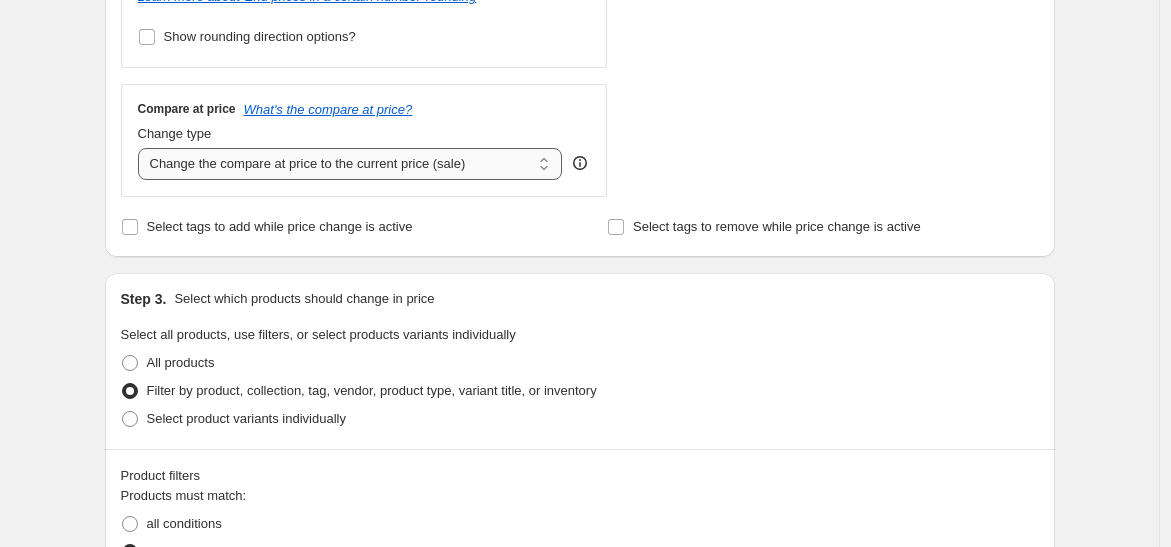 click on "Change the compare at price to the current price (sale) Change the compare at price to a certain amount Change the compare at price by a certain amount Change the compare at price by a certain percentage Change the compare at price by a certain amount relative to the actual price Change the compare at price by a certain percentage relative to the actual price Don't change the compare at price Remove the compare at price" at bounding box center (350, 164) 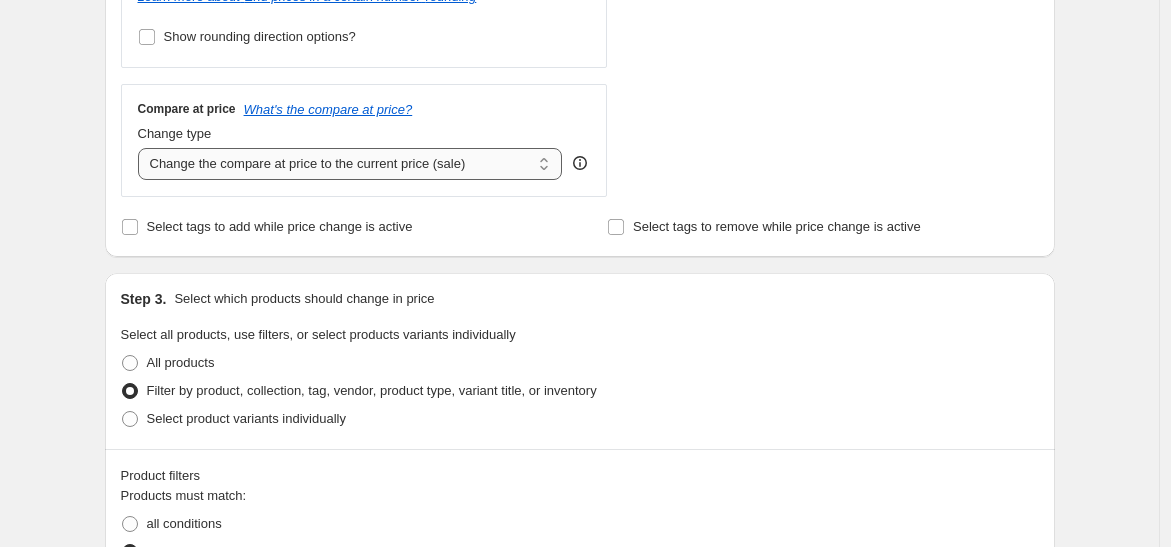 select on "no_change" 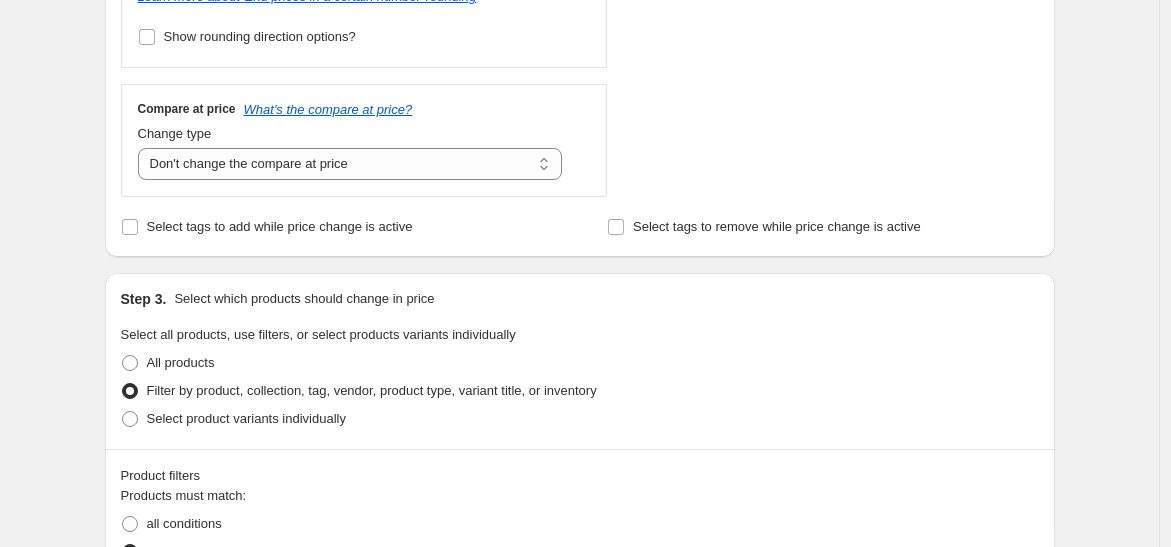 click on "Select tags to add while price change is active" at bounding box center (336, 227) 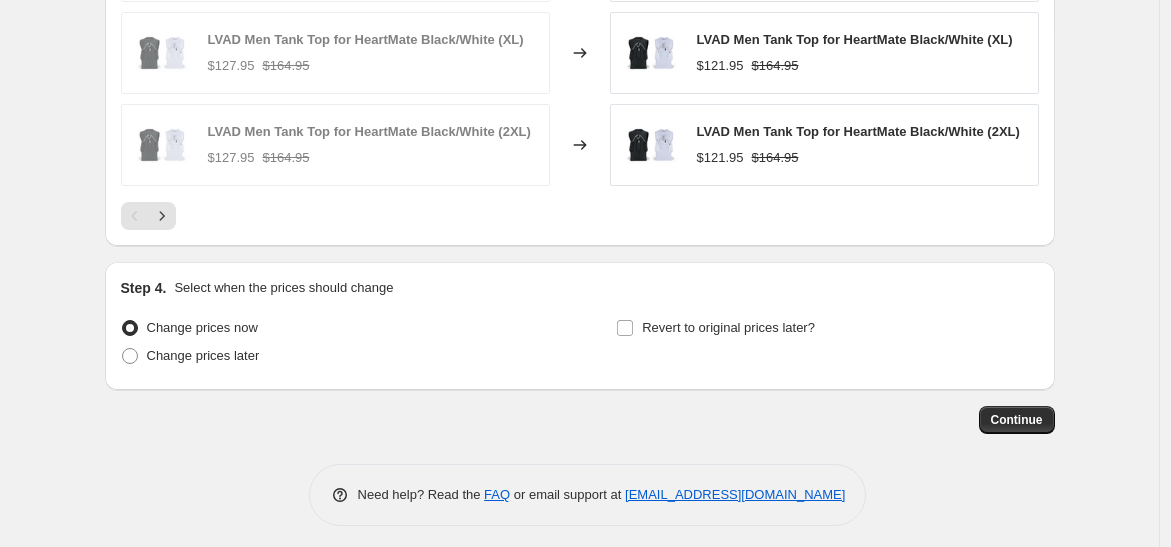scroll, scrollTop: 1788, scrollLeft: 0, axis: vertical 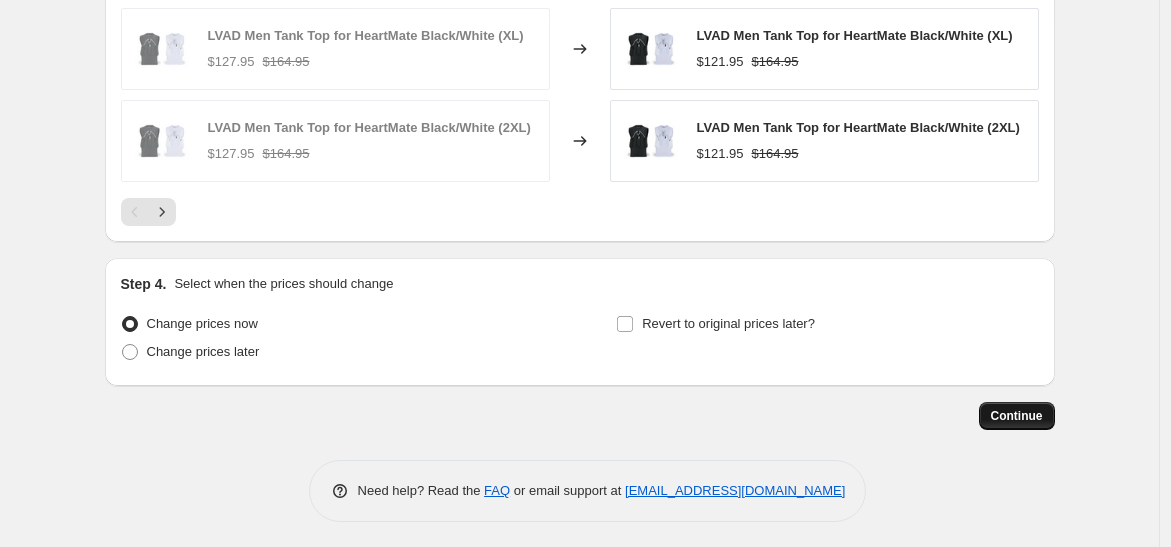 click on "Continue" at bounding box center (1017, 416) 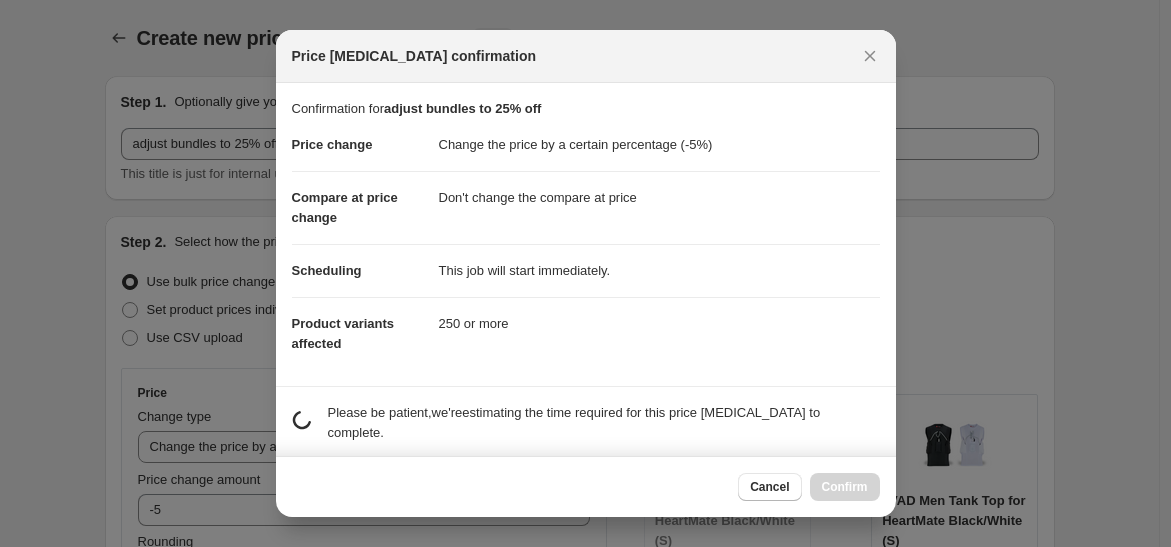 scroll, scrollTop: 0, scrollLeft: 0, axis: both 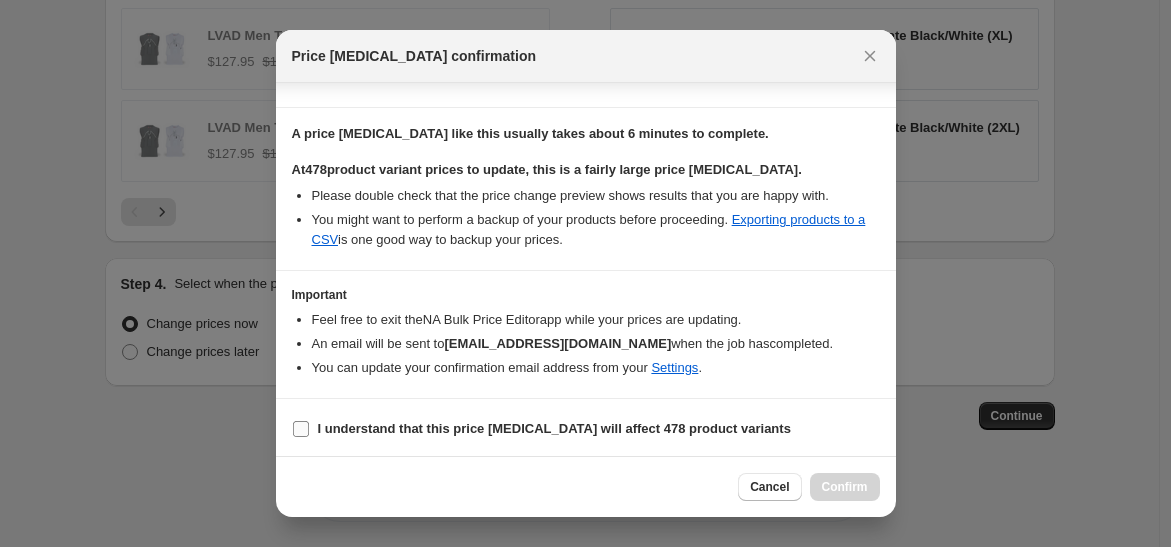 drag, startPoint x: 405, startPoint y: 422, endPoint x: 420, endPoint y: 413, distance: 17.492855 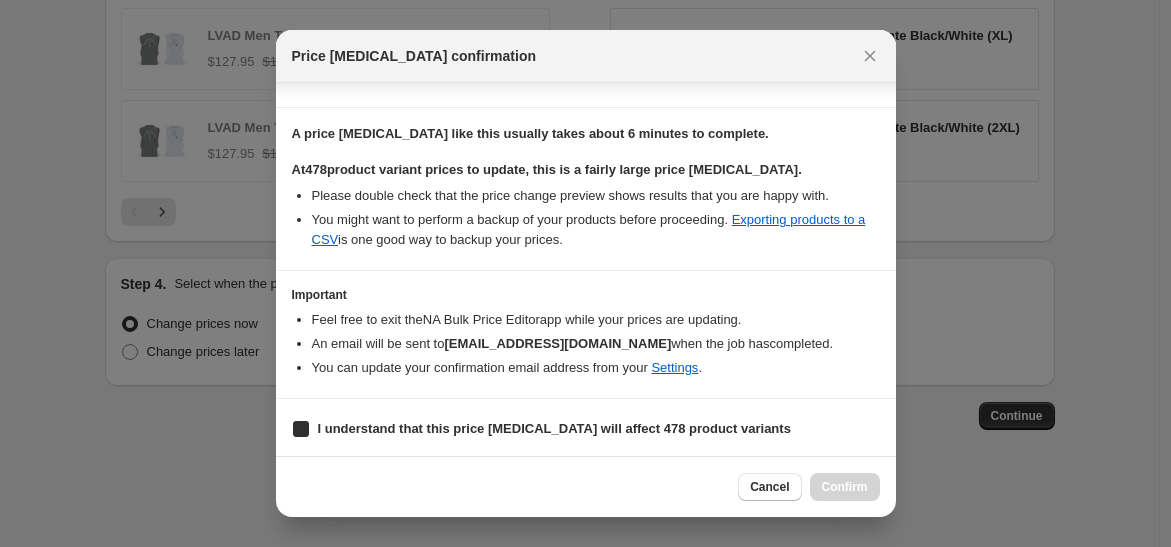 checkbox on "true" 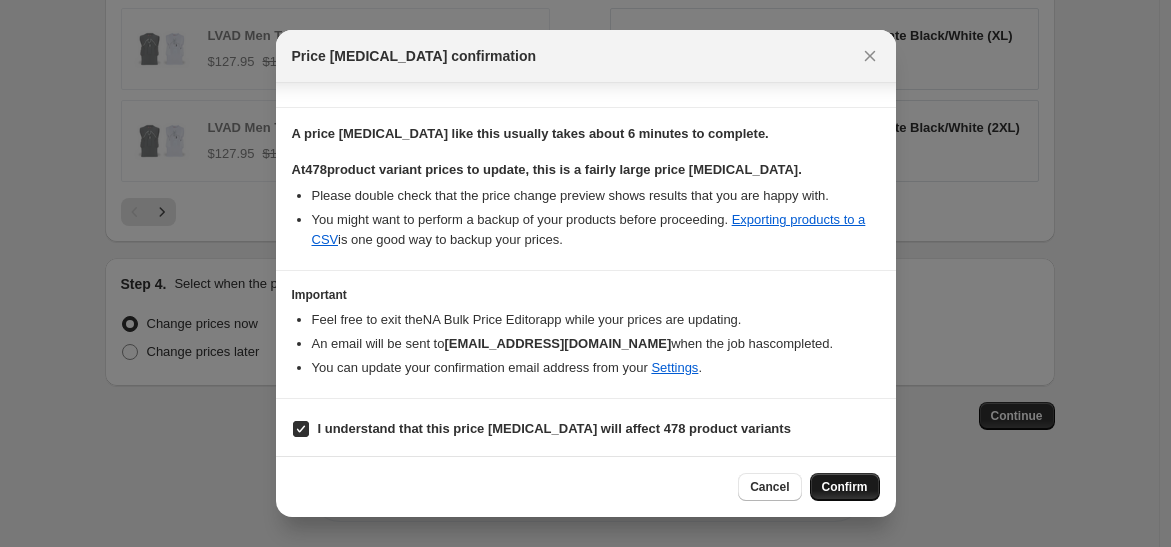 click on "Confirm" at bounding box center (845, 487) 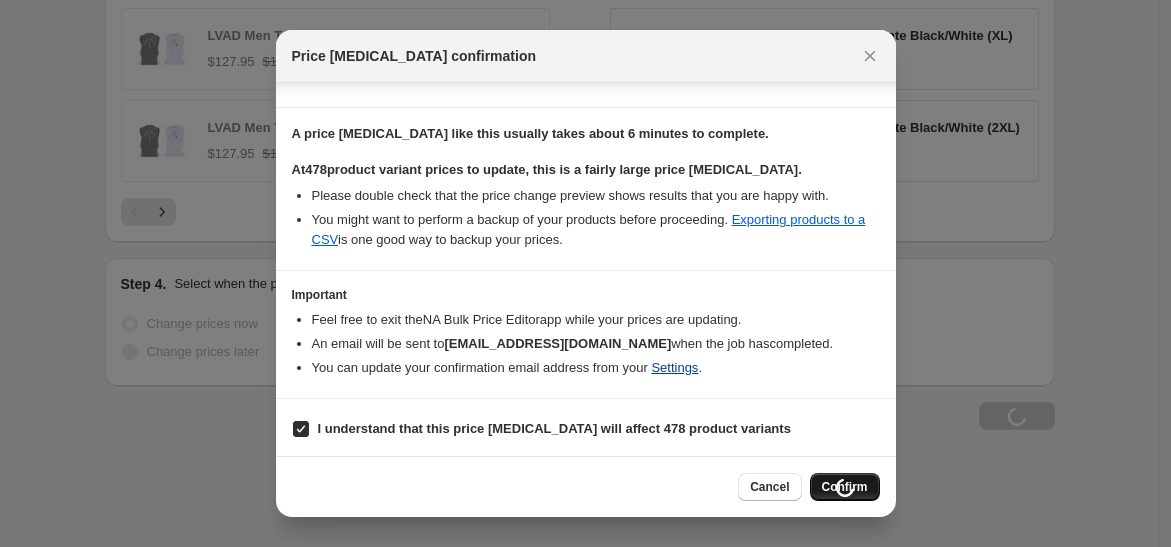 scroll, scrollTop: 1857, scrollLeft: 0, axis: vertical 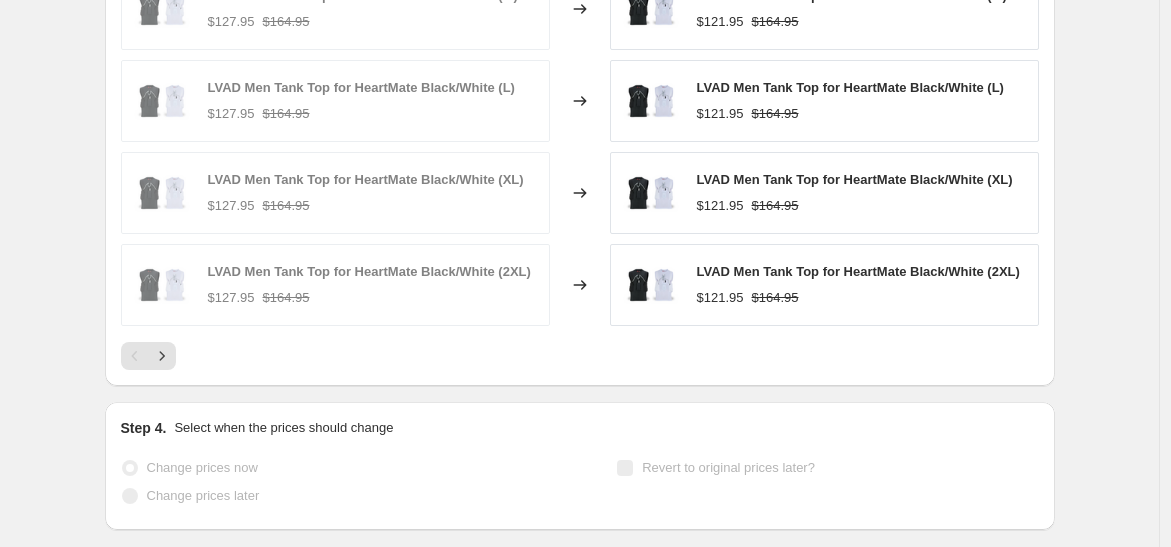 select on "percentage" 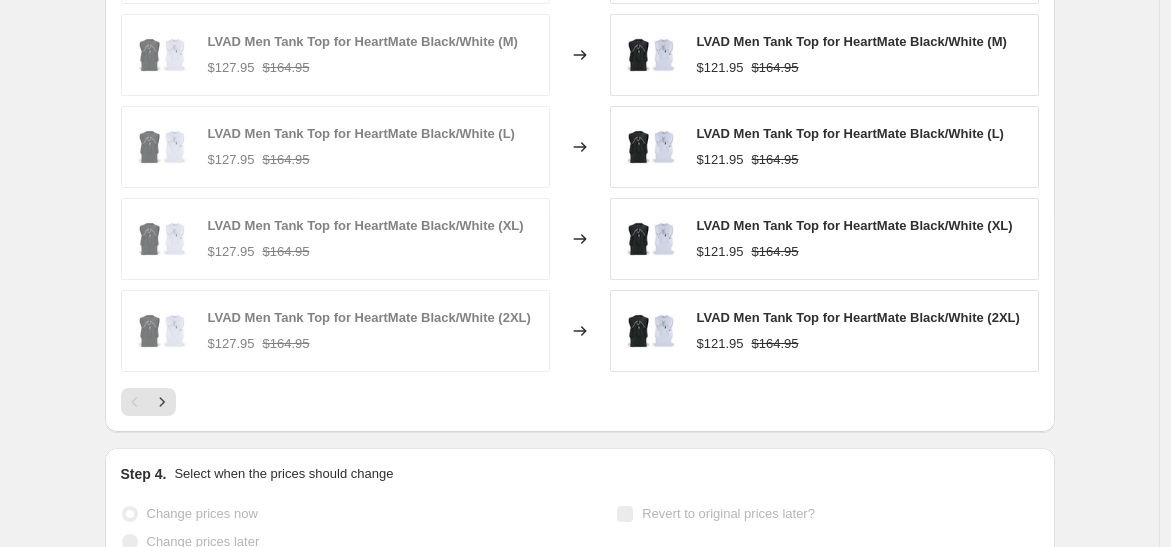 scroll, scrollTop: 0, scrollLeft: 0, axis: both 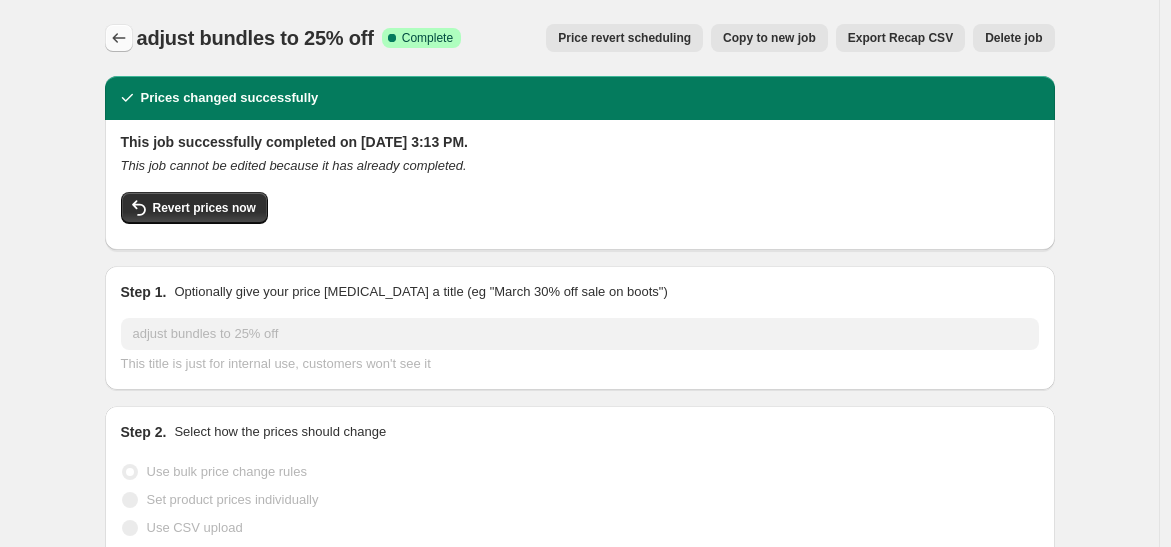 click 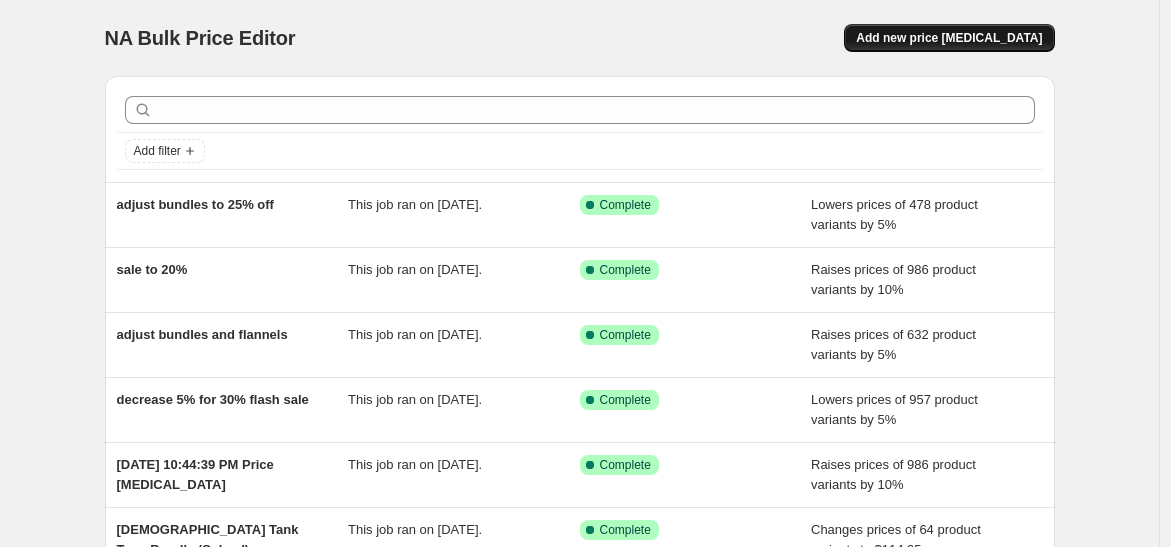 click on "Add new price [MEDICAL_DATA]" at bounding box center [949, 38] 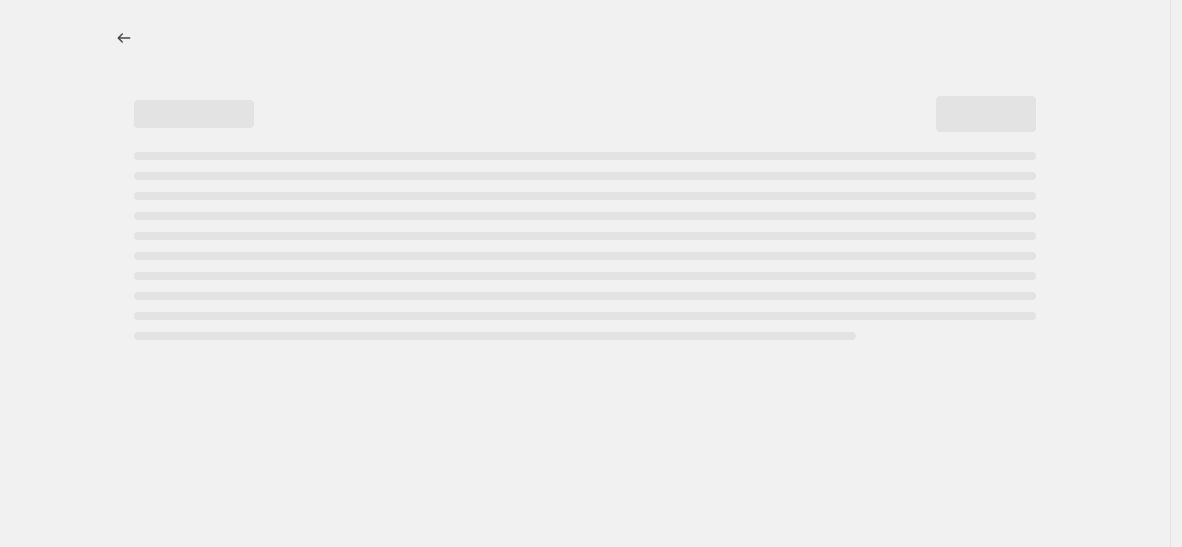 select on "percentage" 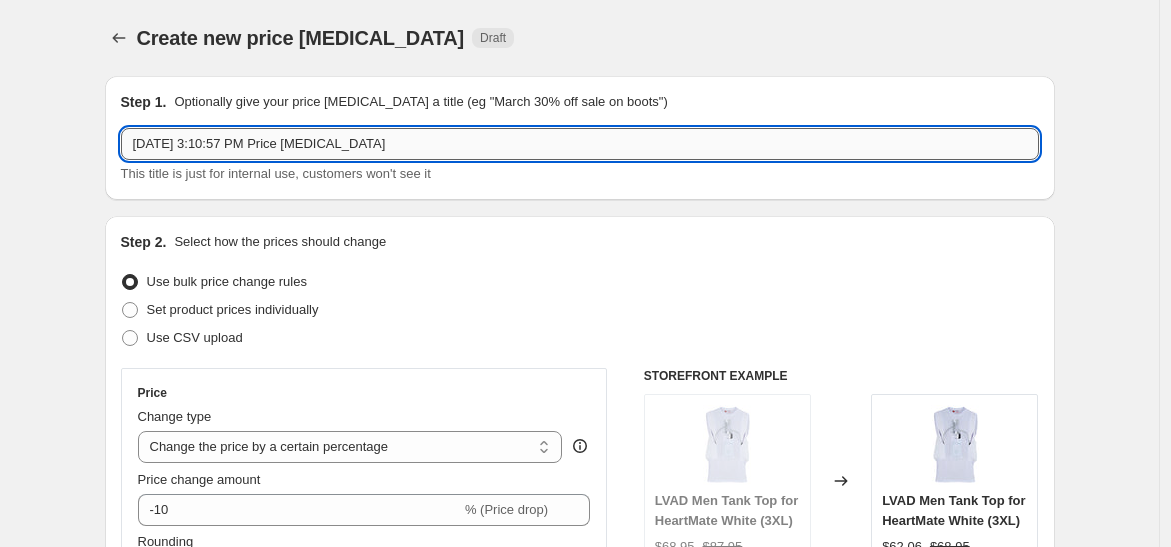 click on "Jul 15, 2025, 3:10:57 PM Price change job" at bounding box center [580, 144] 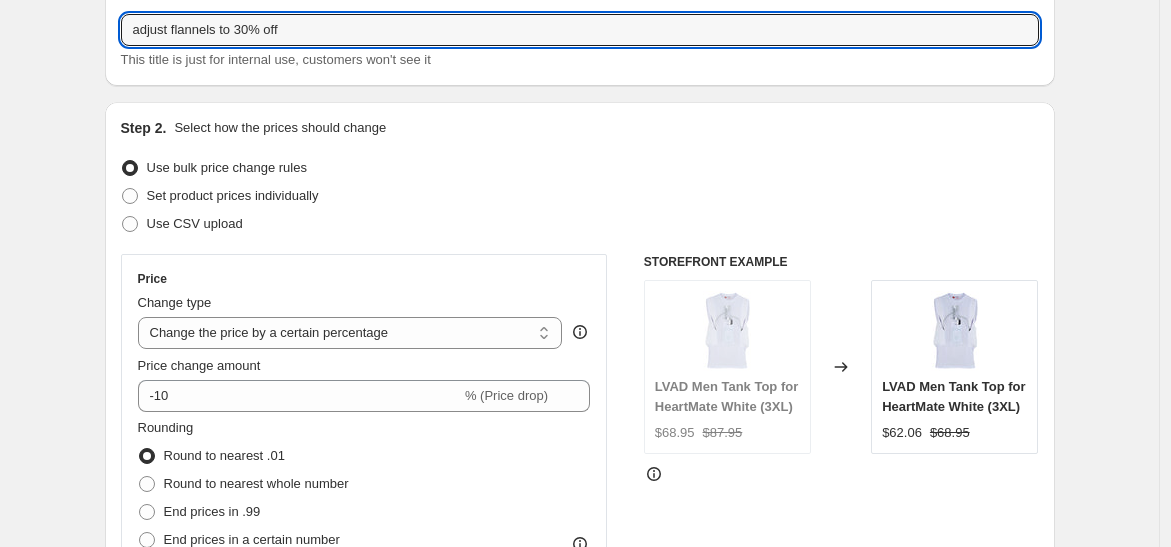 scroll, scrollTop: 111, scrollLeft: 0, axis: vertical 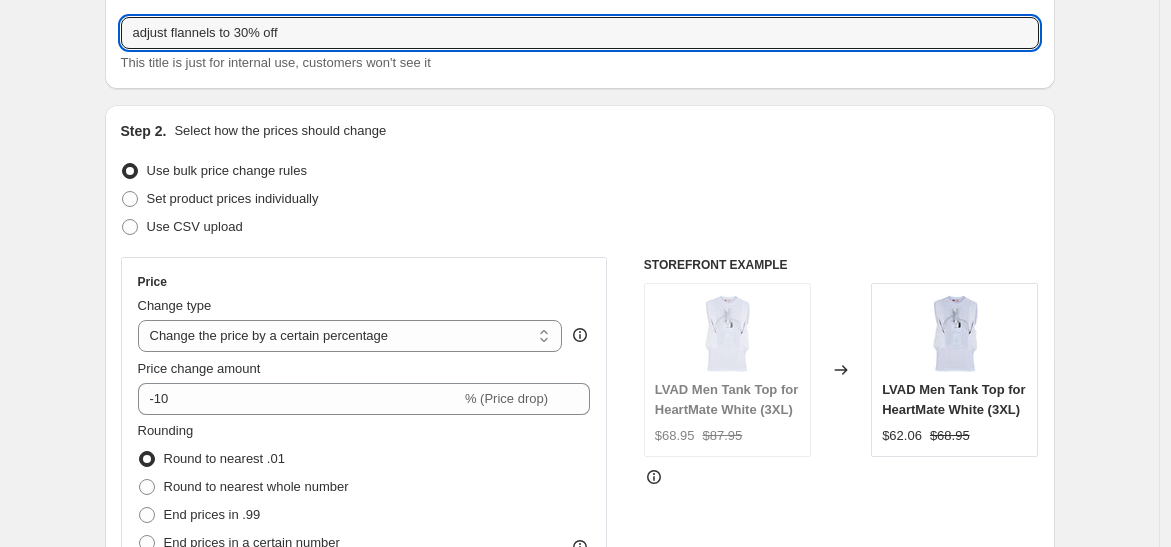 type on "adjust flannels to 30% off" 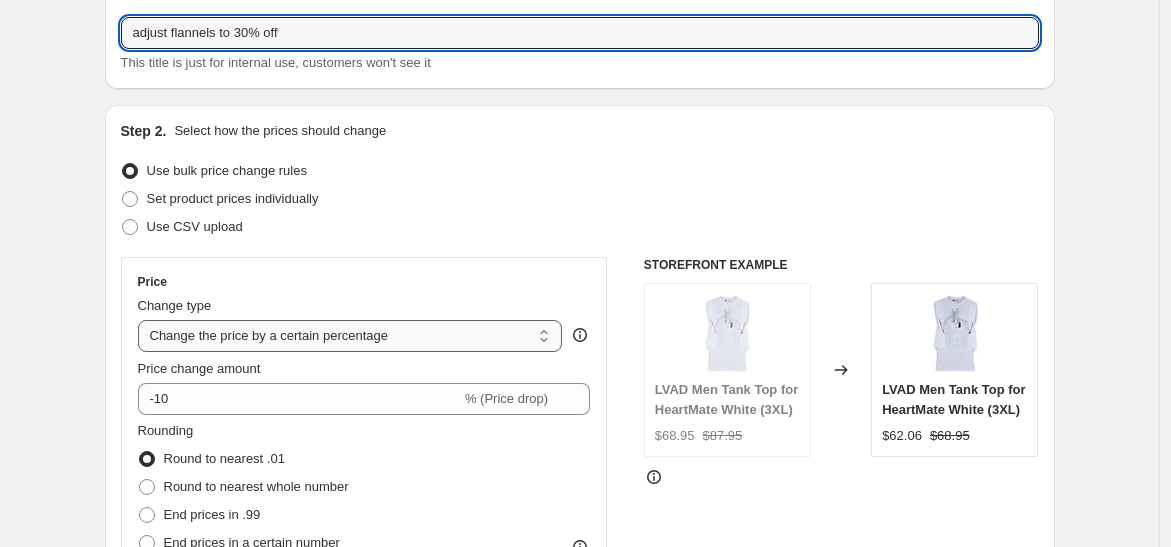 click on "Change the price to a certain amount Change the price by a certain amount Change the price by a certain percentage Change the price to the current compare at price (price before sale) Change the price by a certain amount relative to the compare at price Change the price by a certain percentage relative to the compare at price Don't change the price Change the price by a certain percentage relative to the cost per item Change price to certain cost margin" at bounding box center [350, 336] 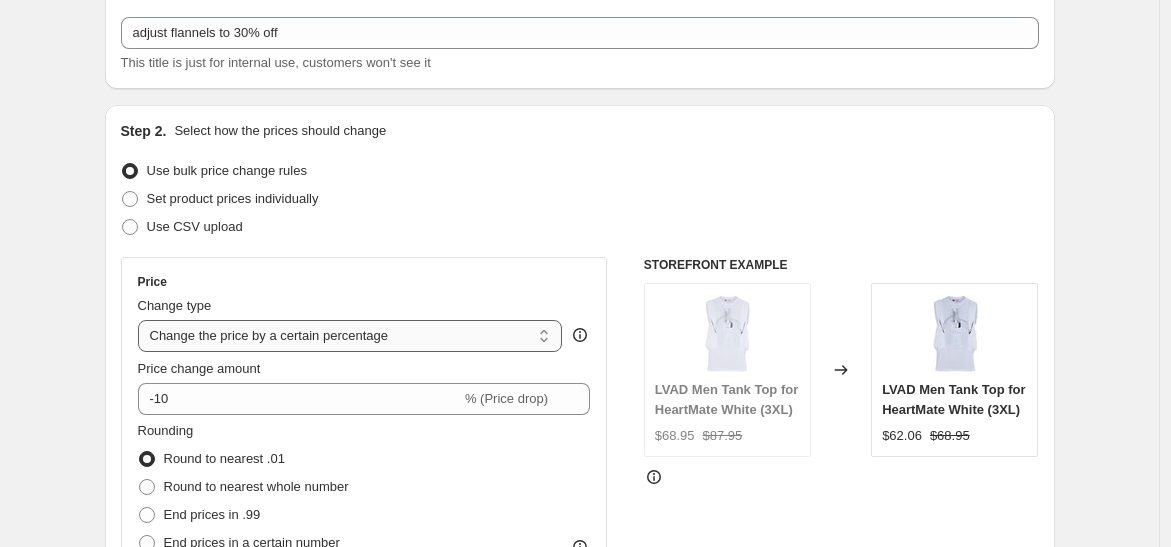 click on "Change the price to a certain amount Change the price by a certain amount Change the price by a certain percentage Change the price to the current compare at price (price before sale) Change the price by a certain amount relative to the compare at price Change the price by a certain percentage relative to the compare at price Don't change the price Change the price by a certain percentage relative to the cost per item Change price to certain cost margin" at bounding box center [350, 336] 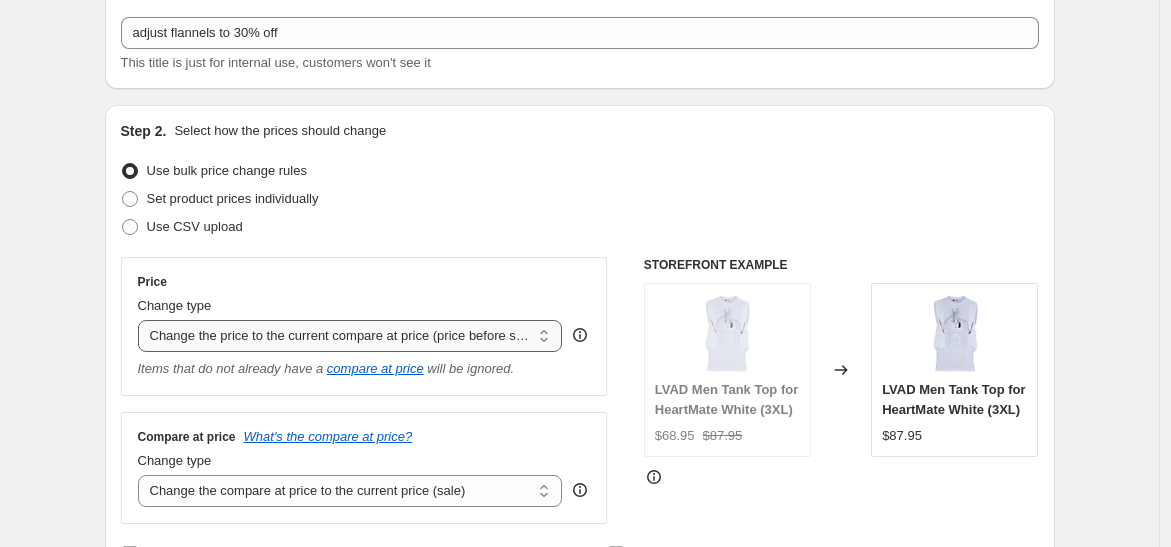 click on "Change the price to a certain amount Change the price by a certain amount Change the price by a certain percentage Change the price to the current compare at price (price before sale) Change the price by a certain amount relative to the compare at price Change the price by a certain percentage relative to the compare at price Don't change the price Change the price by a certain percentage relative to the cost per item Change price to certain cost margin" at bounding box center [350, 336] 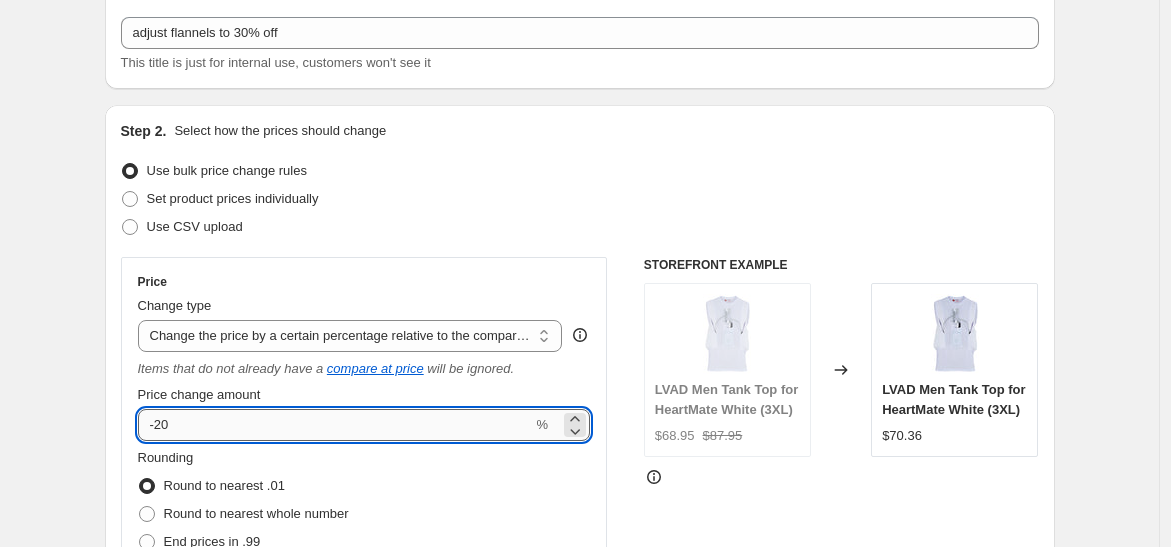 drag, startPoint x: 158, startPoint y: 423, endPoint x: 190, endPoint y: 421, distance: 32.06244 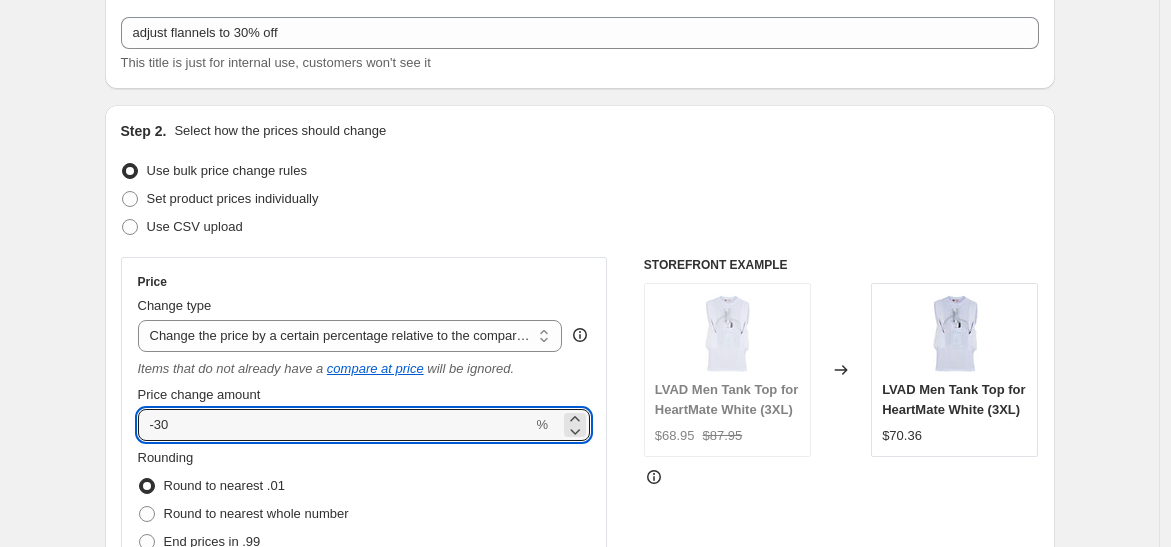 type on "-30" 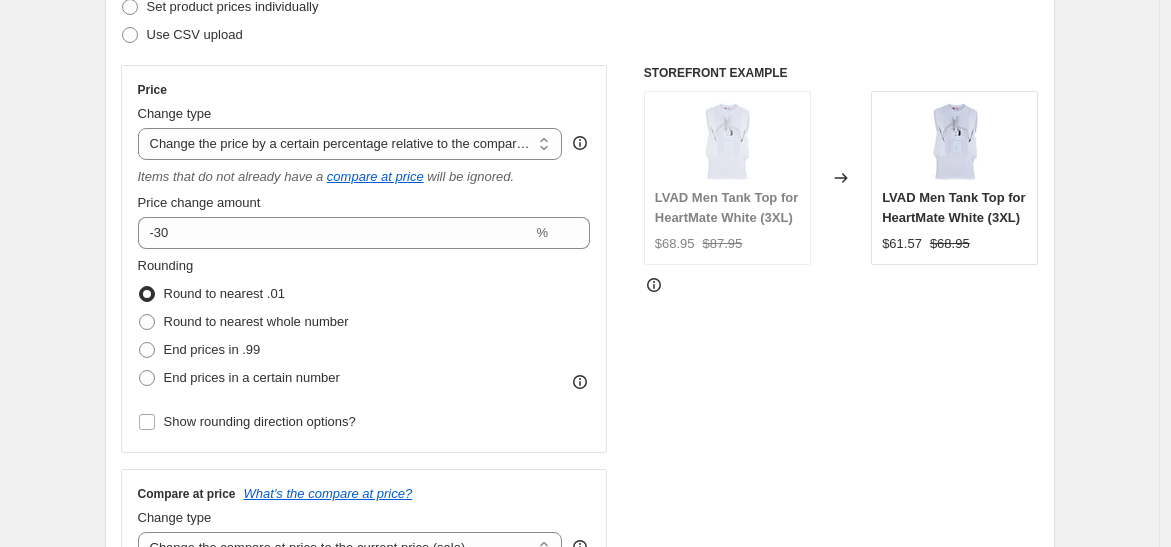 scroll, scrollTop: 333, scrollLeft: 0, axis: vertical 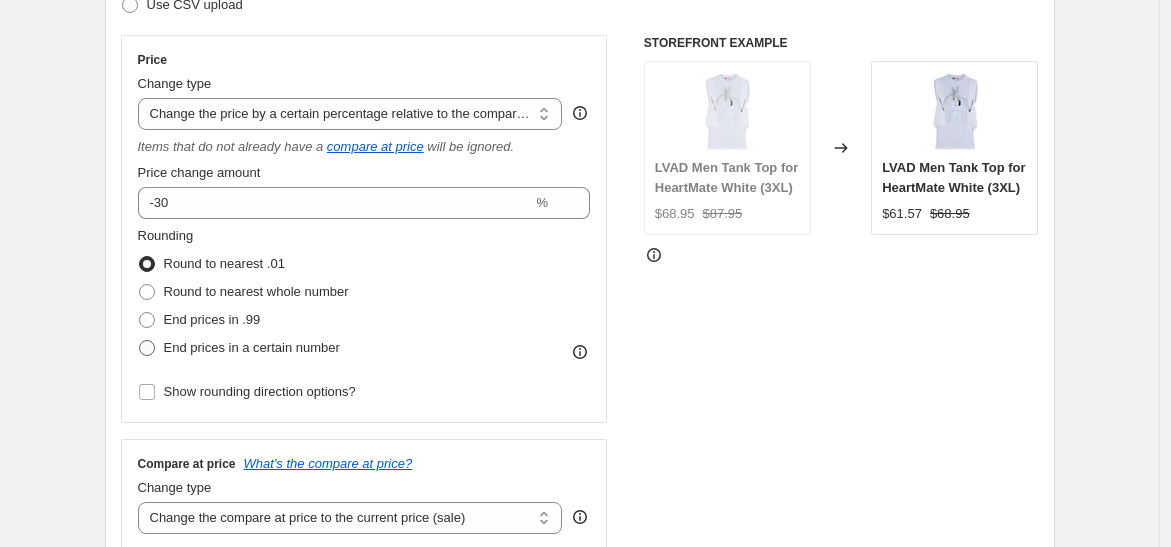 click on "End prices in a certain number" at bounding box center (252, 347) 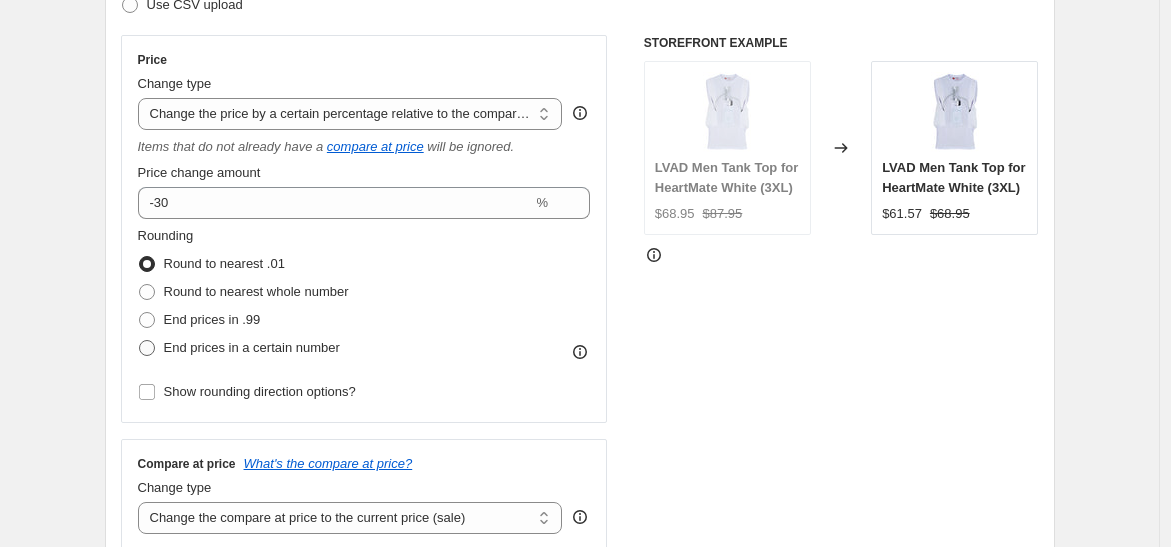 radio on "true" 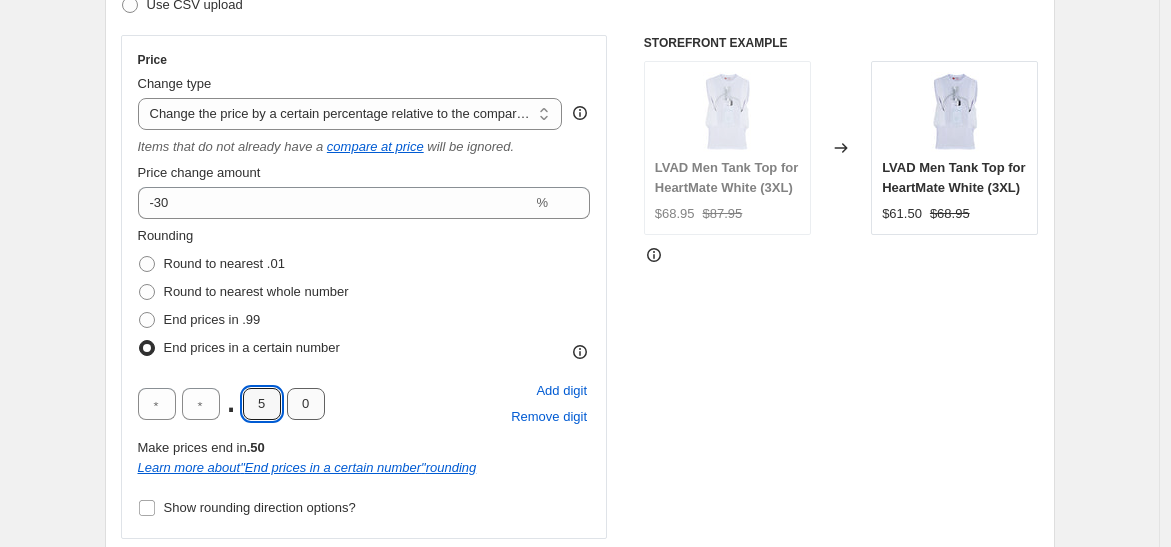 drag, startPoint x: 255, startPoint y: 404, endPoint x: 288, endPoint y: 402, distance: 33.06055 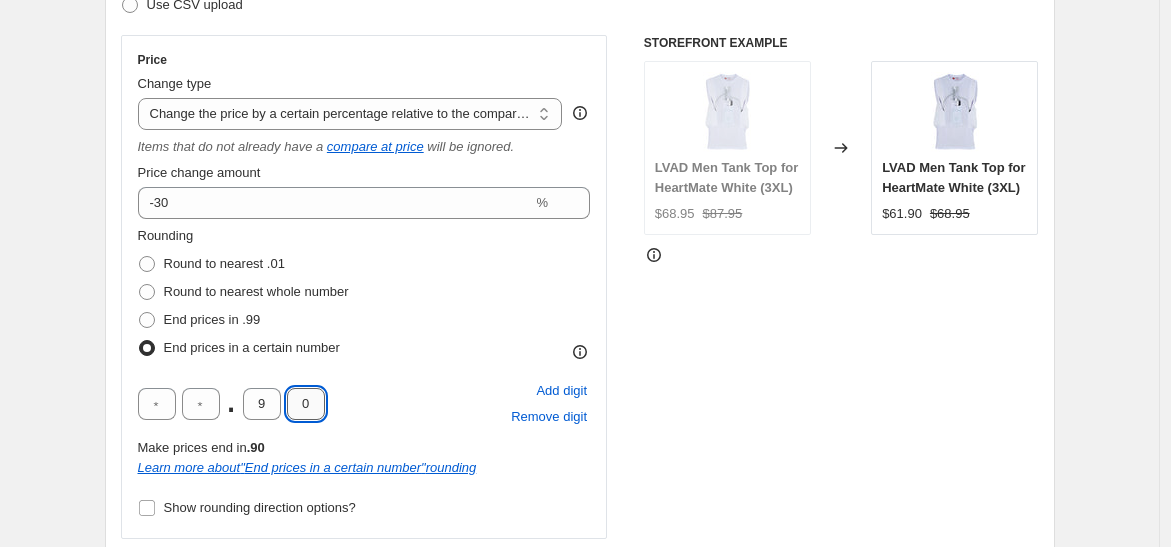 click on "0" at bounding box center [306, 404] 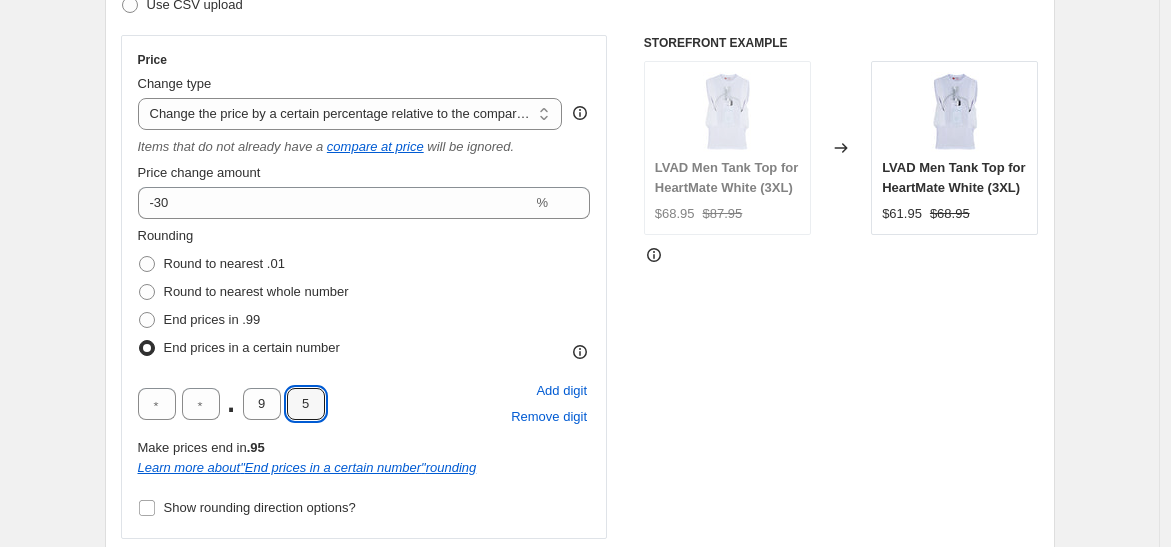 type on "5" 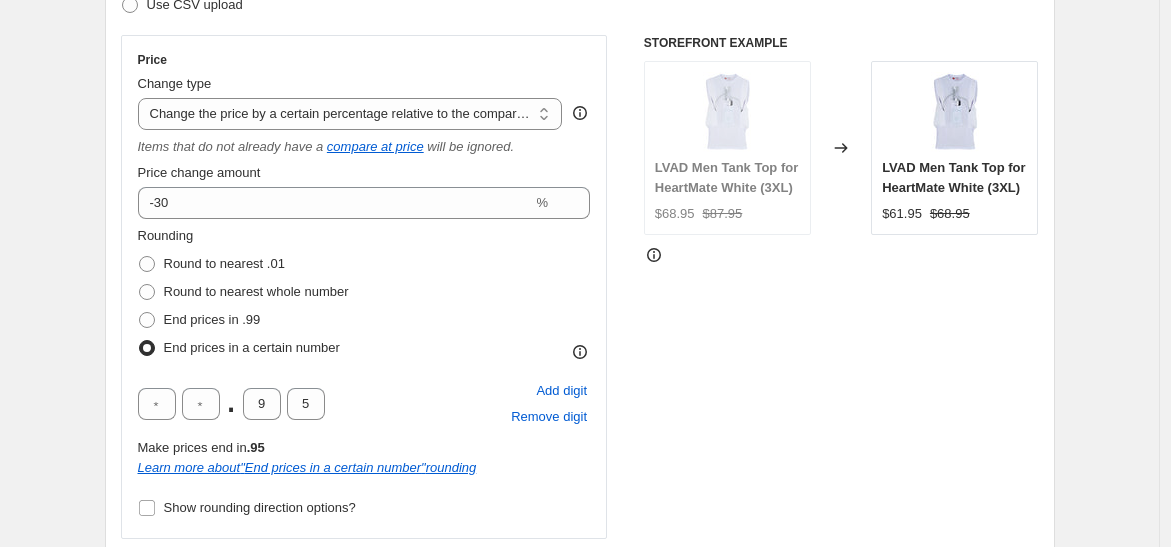 click on "Rounding Round to nearest .01 Round to nearest whole number End prices in .99 End prices in a certain number" at bounding box center (364, 294) 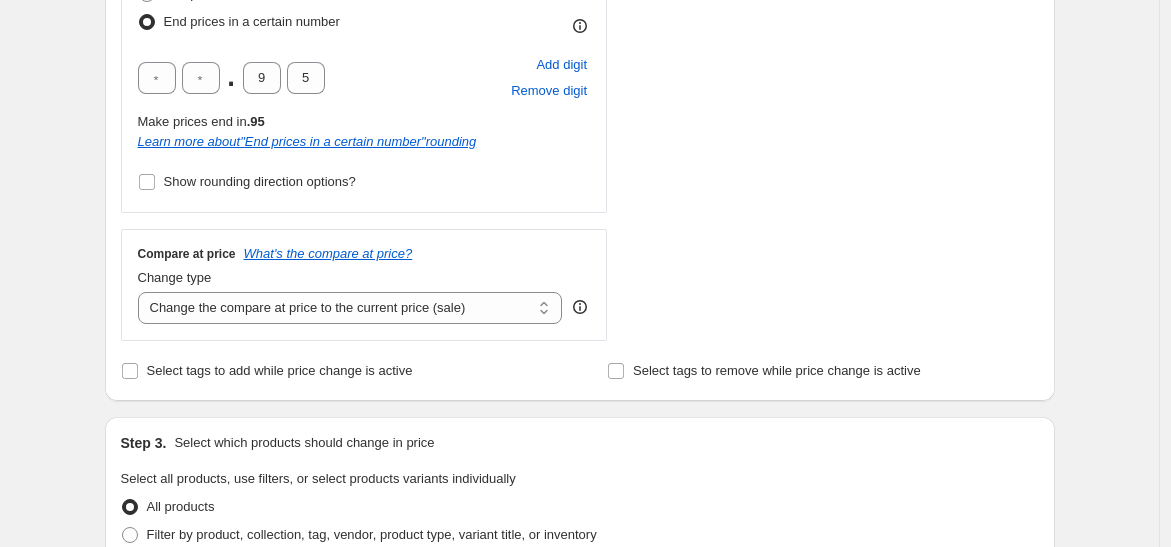 scroll, scrollTop: 666, scrollLeft: 0, axis: vertical 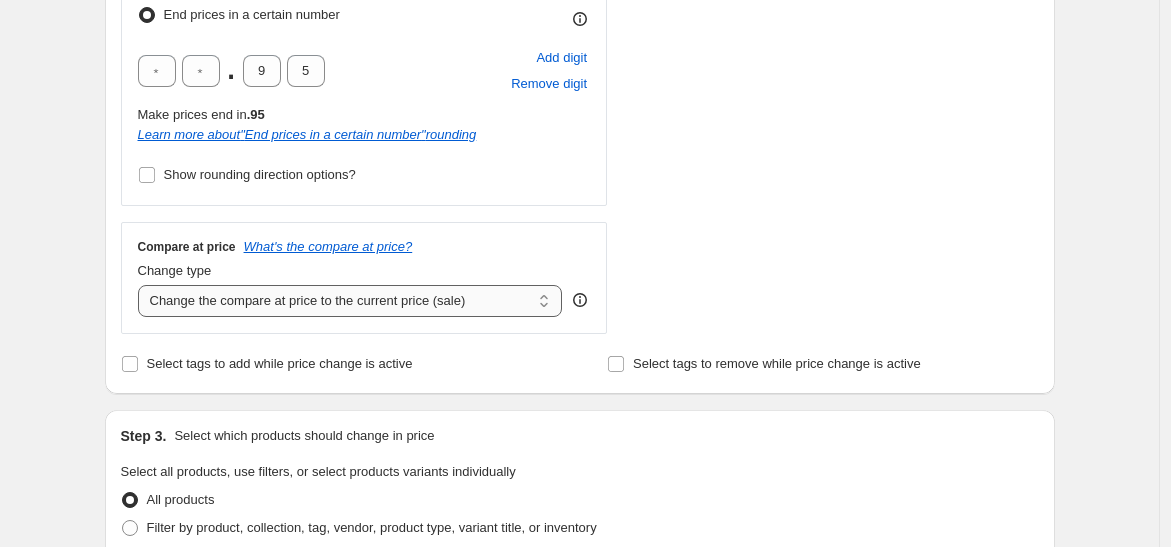 click on "Change the compare at price to the current price (sale) Change the compare at price to a certain amount Change the compare at price by a certain amount Change the compare at price by a certain percentage Change the compare at price by a certain amount relative to the actual price Change the compare at price by a certain percentage relative to the actual price Don't change the compare at price Remove the compare at price" at bounding box center [350, 301] 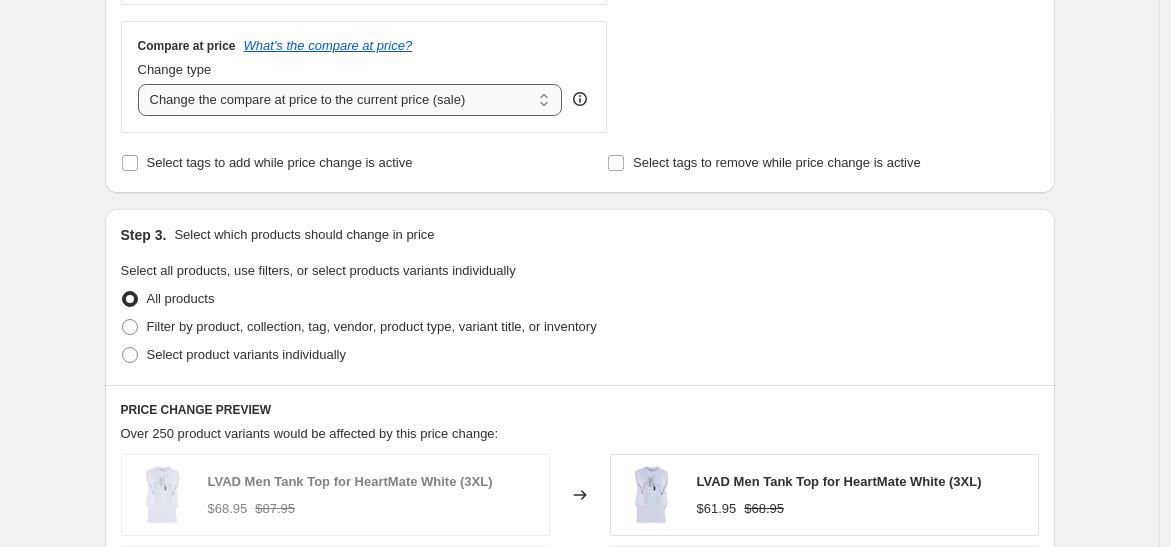 scroll, scrollTop: 666, scrollLeft: 0, axis: vertical 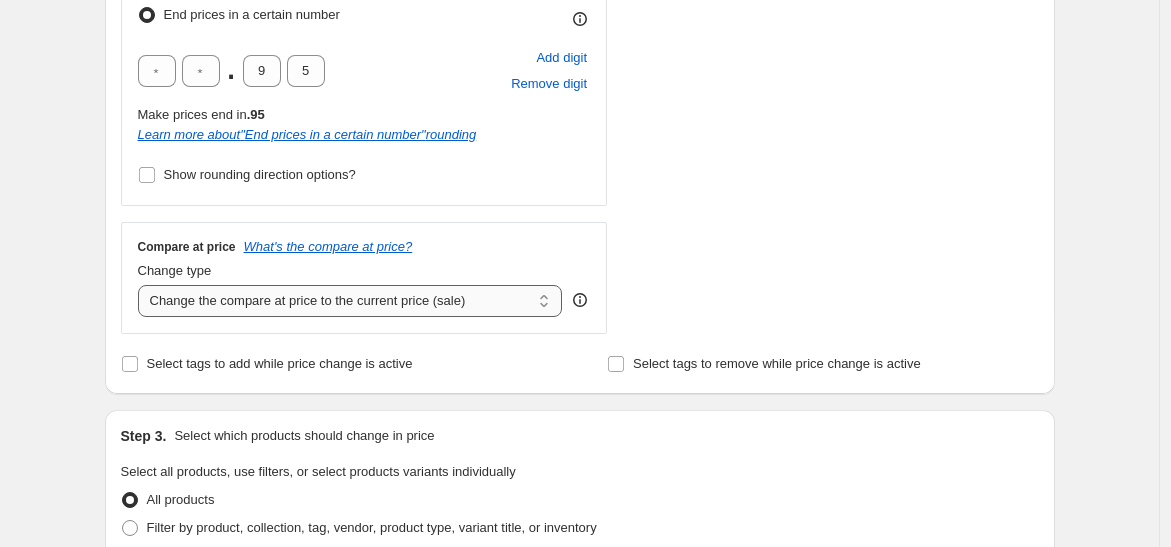drag, startPoint x: 285, startPoint y: 303, endPoint x: 291, endPoint y: 292, distance: 12.529964 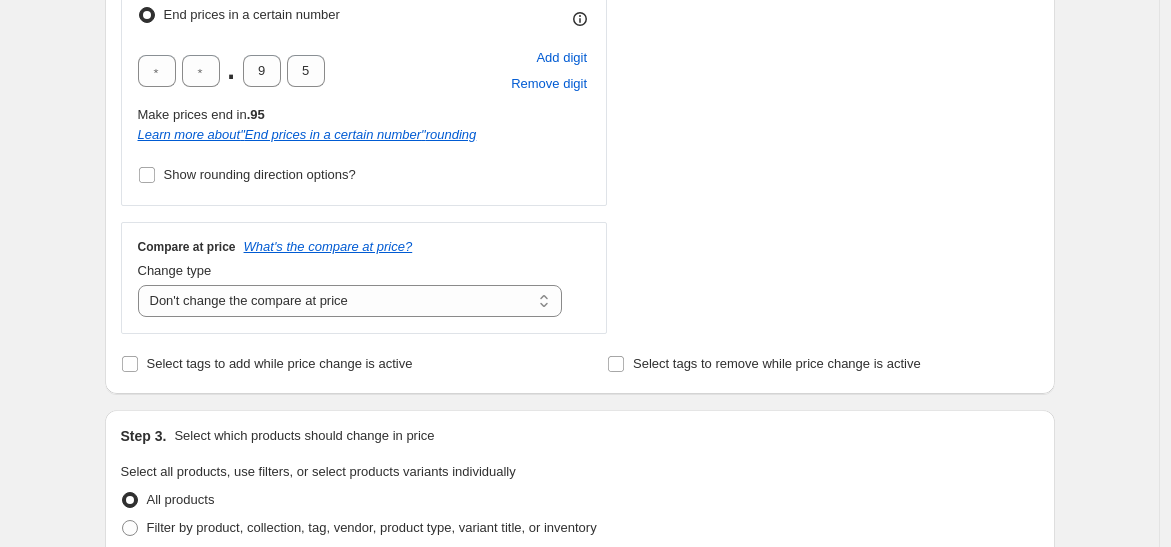 scroll, scrollTop: 777, scrollLeft: 0, axis: vertical 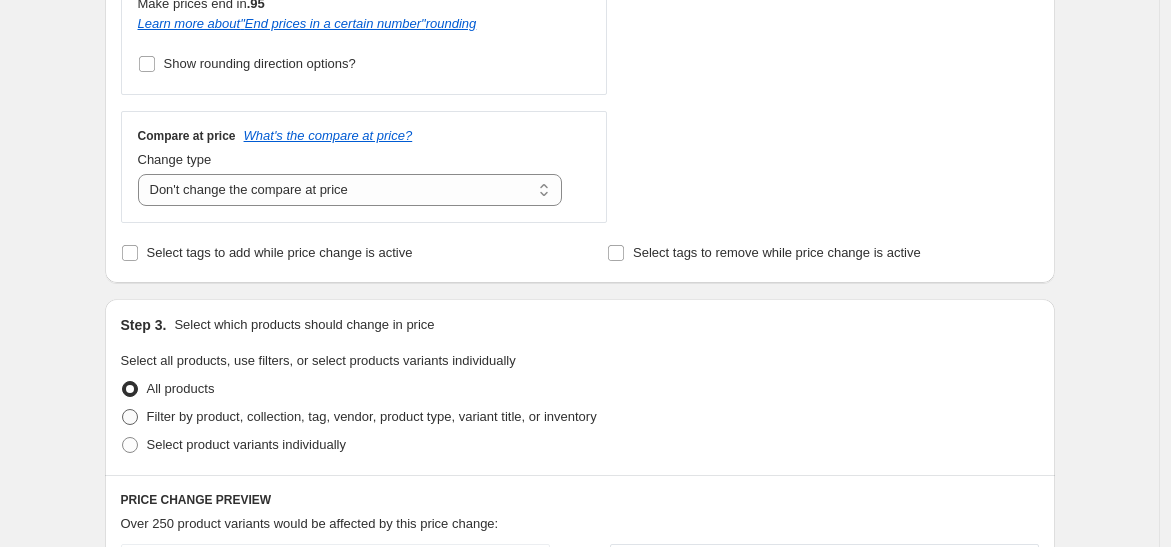 click on "Filter by product, collection, tag, vendor, product type, variant title, or inventory" at bounding box center [372, 416] 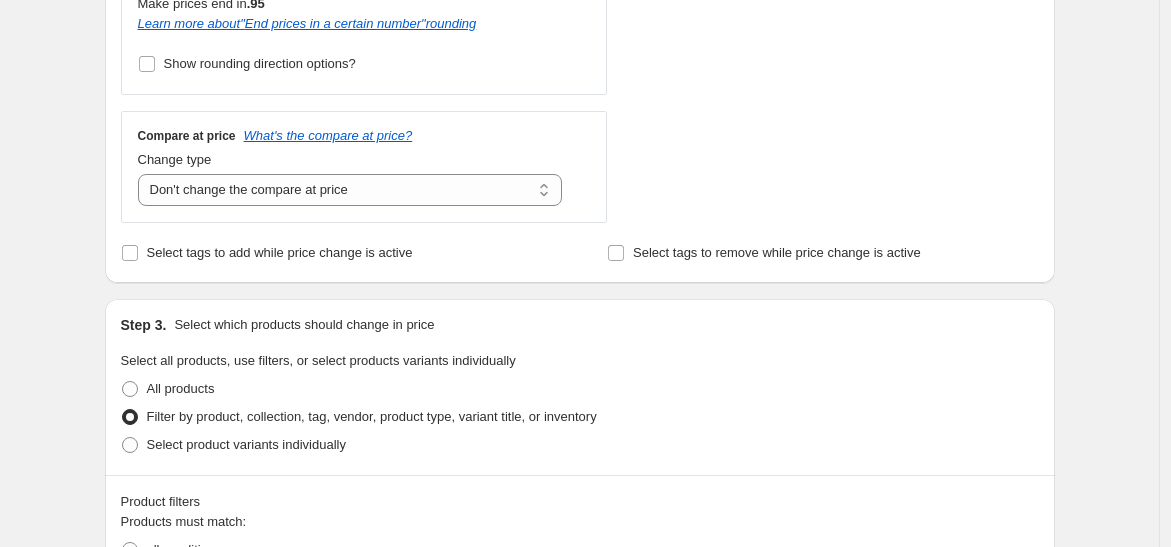 scroll, scrollTop: 1000, scrollLeft: 0, axis: vertical 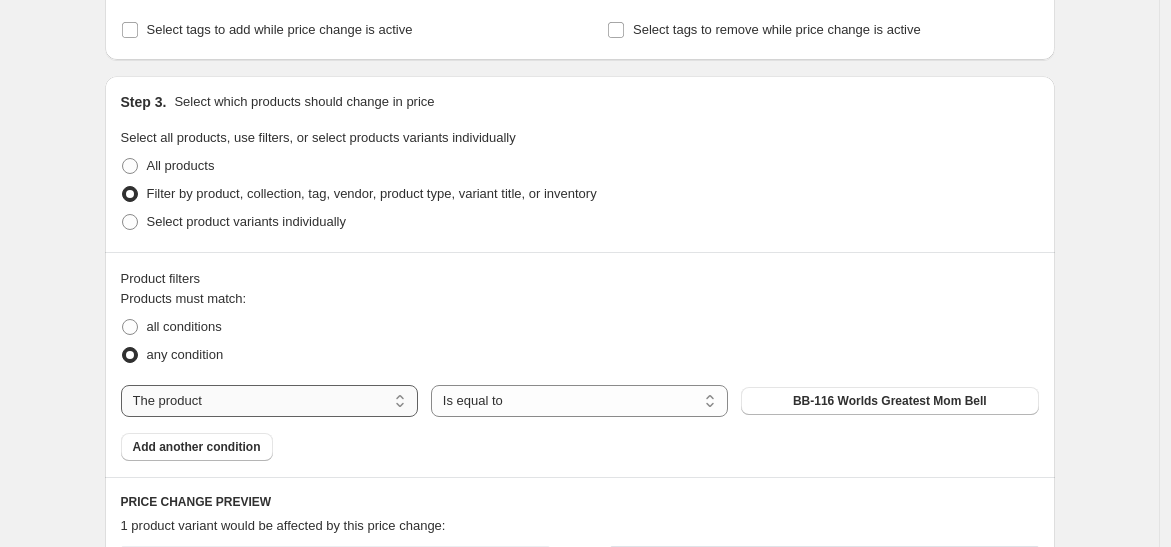 click on "The product The product's collection The product's tag The product's vendor The product's type The product's status The variant's title Inventory quantity" at bounding box center (269, 401) 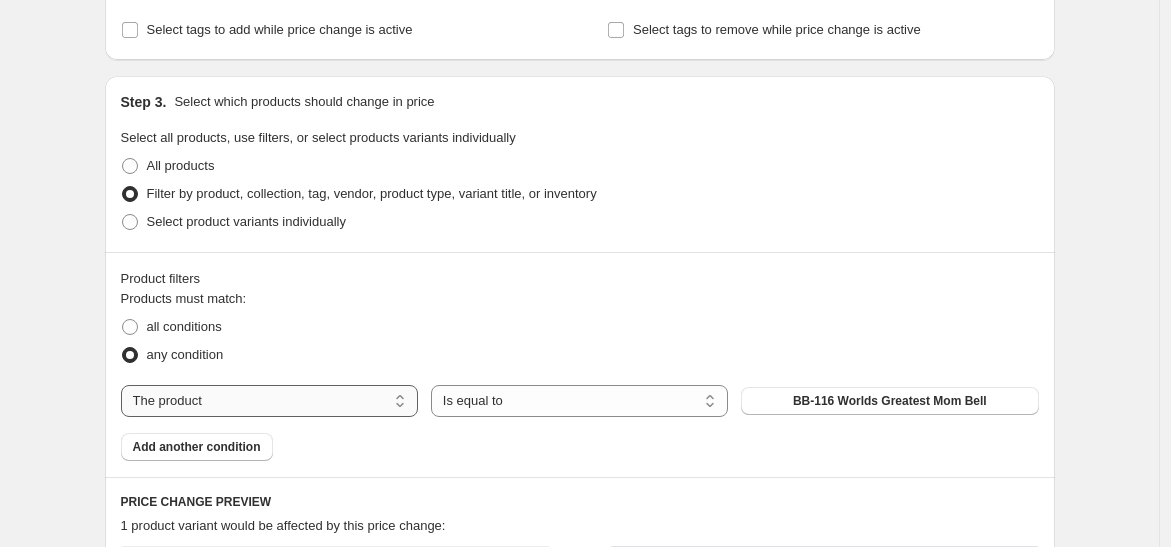 select on "collection" 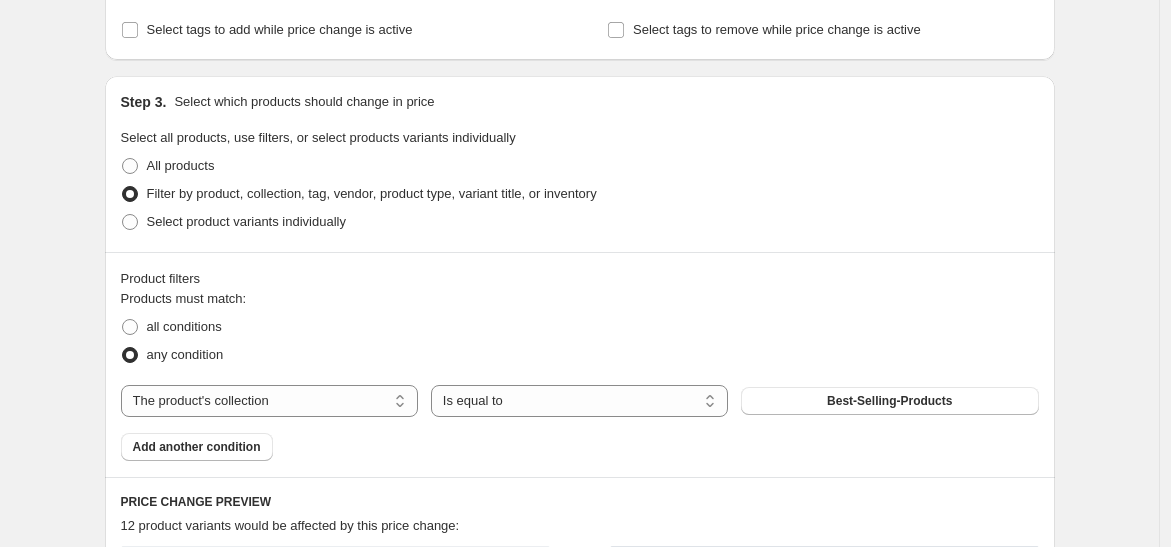 click on "Best-Selling-Products" at bounding box center [889, 401] 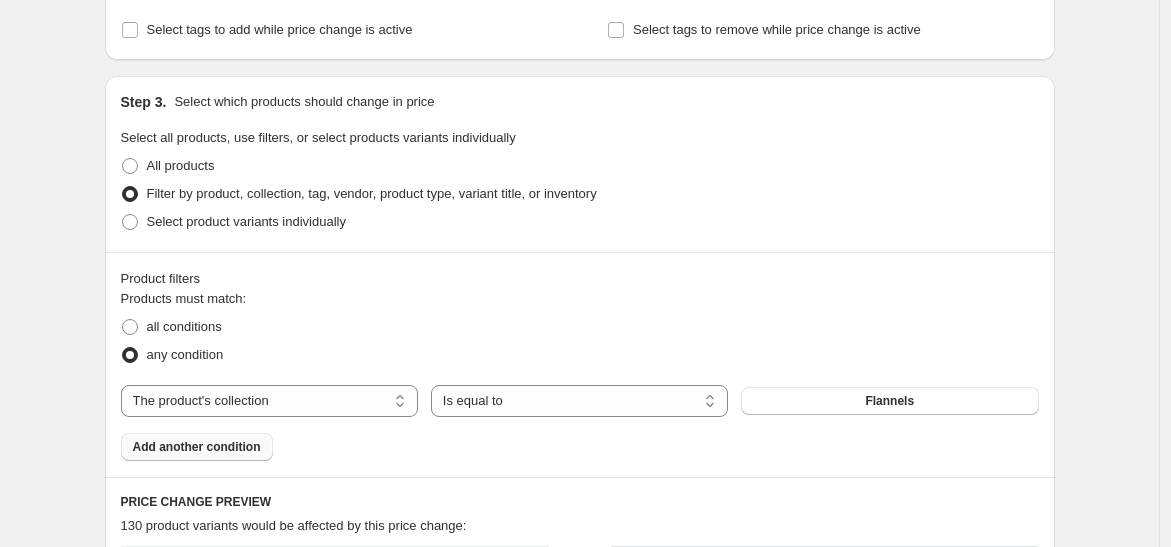 click on "Add another condition" at bounding box center (197, 447) 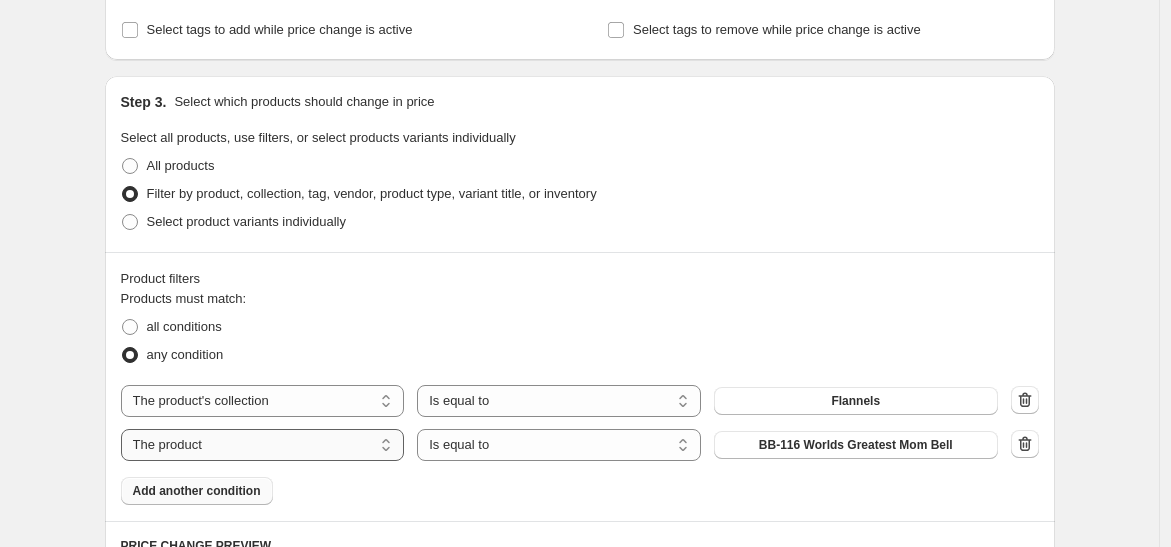 click on "The product The product's collection The product's tag The product's vendor The product's type The product's status The variant's title Inventory quantity" at bounding box center (263, 445) 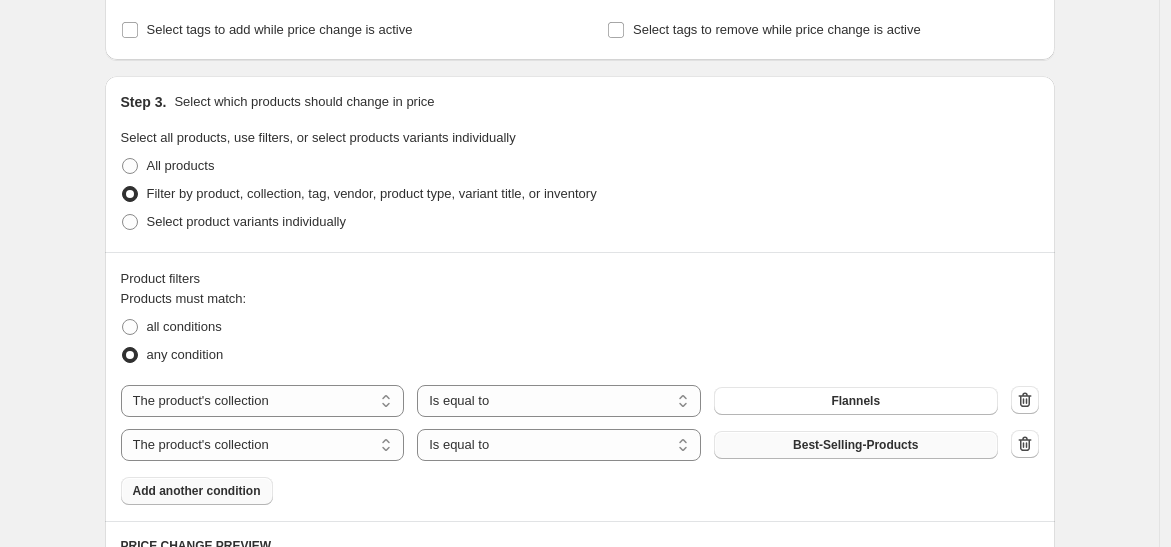 click on "Best-Selling-Products" at bounding box center (855, 445) 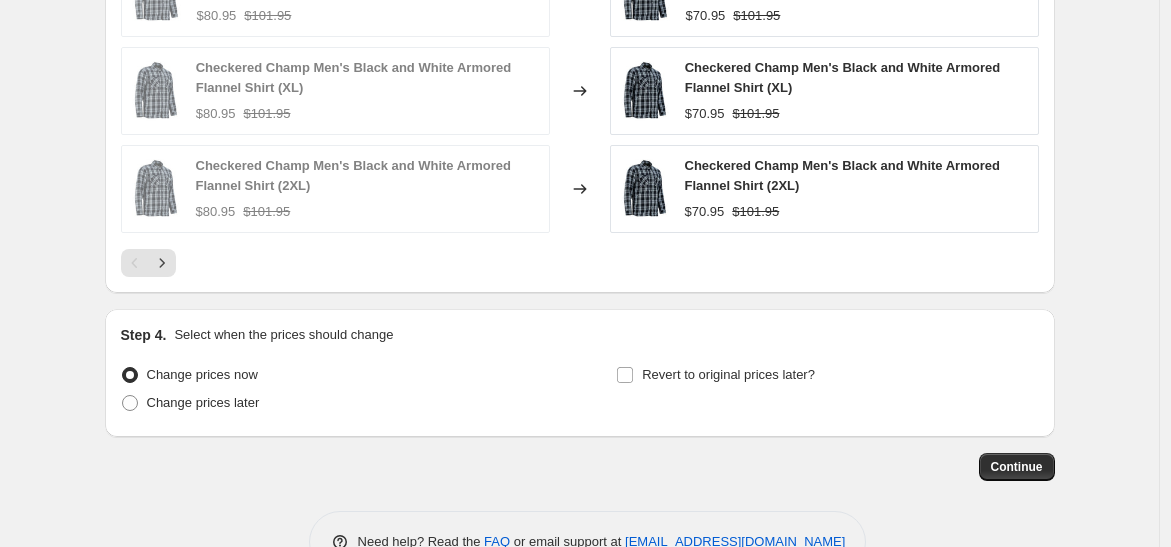 scroll, scrollTop: 1891, scrollLeft: 0, axis: vertical 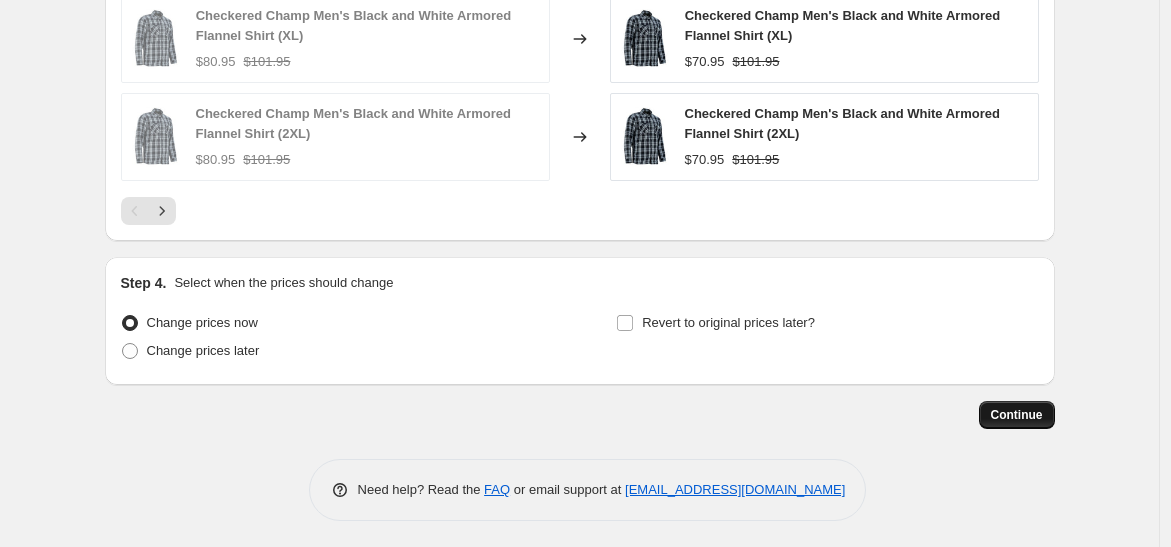 click on "Continue" at bounding box center (1017, 415) 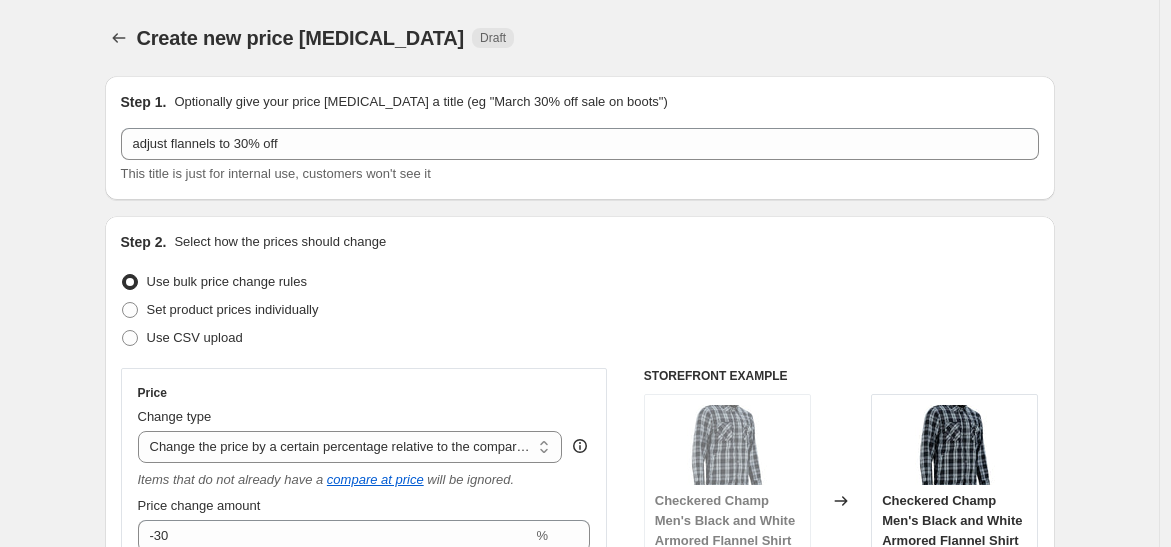 scroll, scrollTop: 1891, scrollLeft: 0, axis: vertical 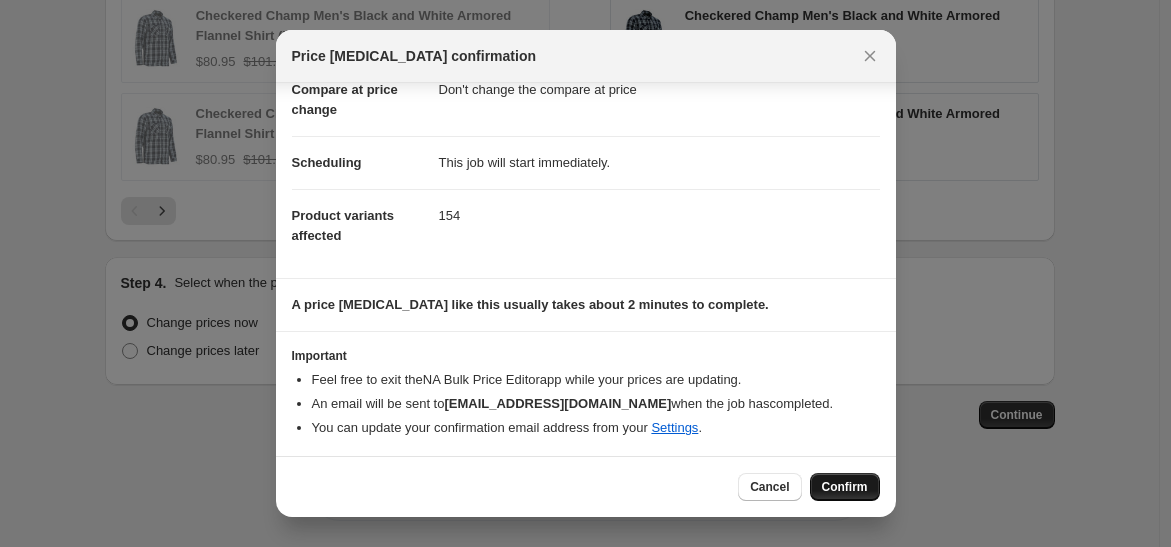 click on "Confirm" at bounding box center [845, 487] 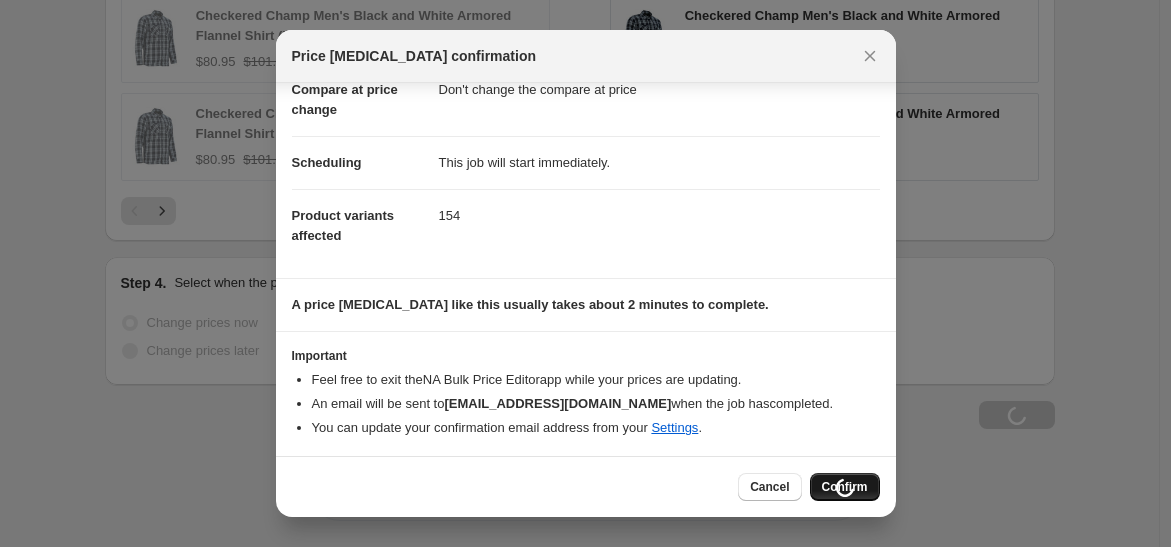 scroll, scrollTop: 1959, scrollLeft: 0, axis: vertical 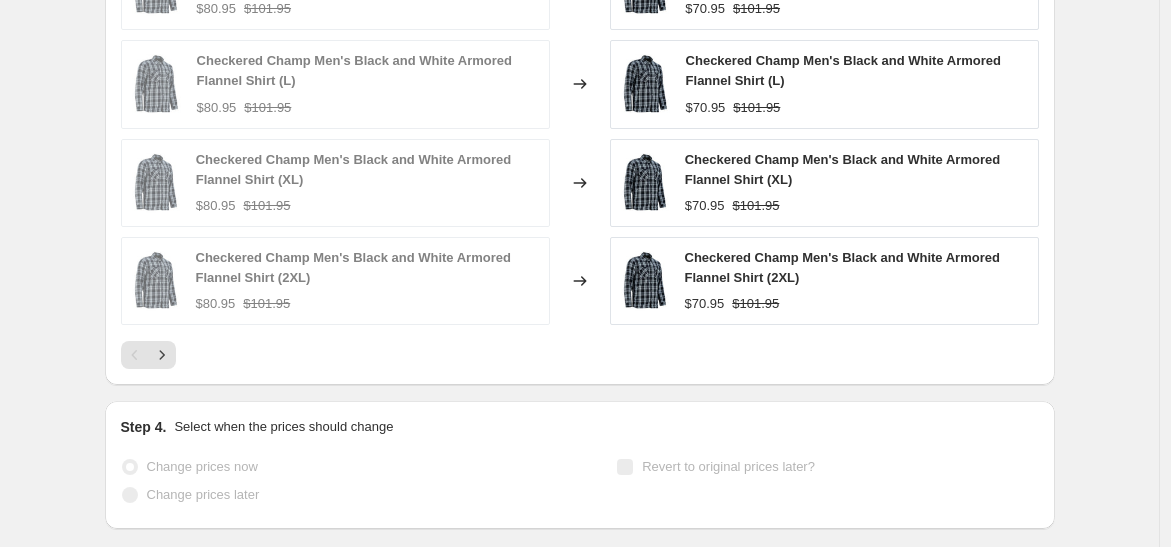 select on "pcap" 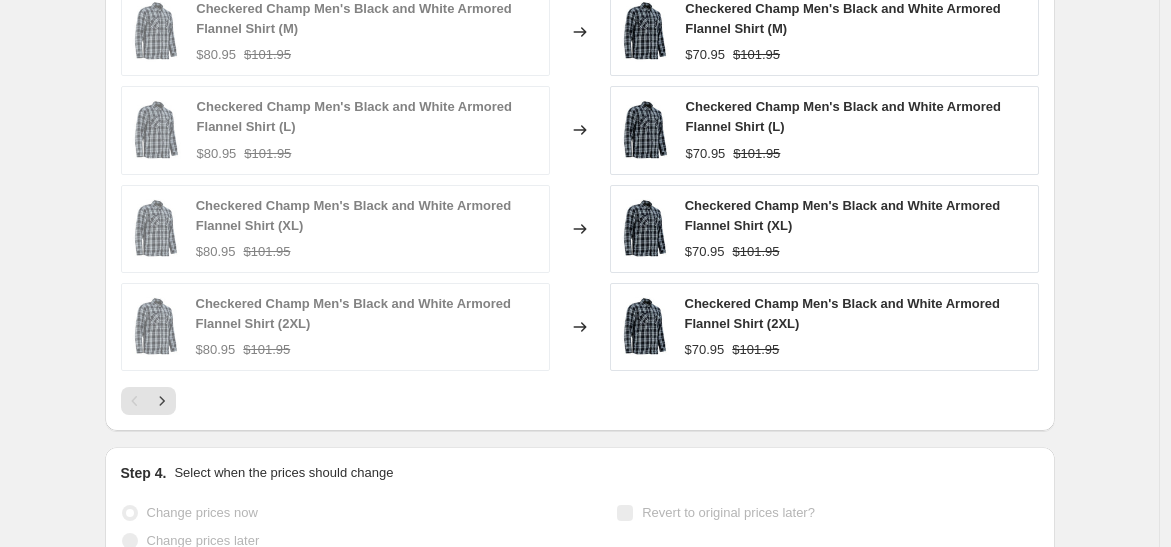 scroll, scrollTop: 0, scrollLeft: 0, axis: both 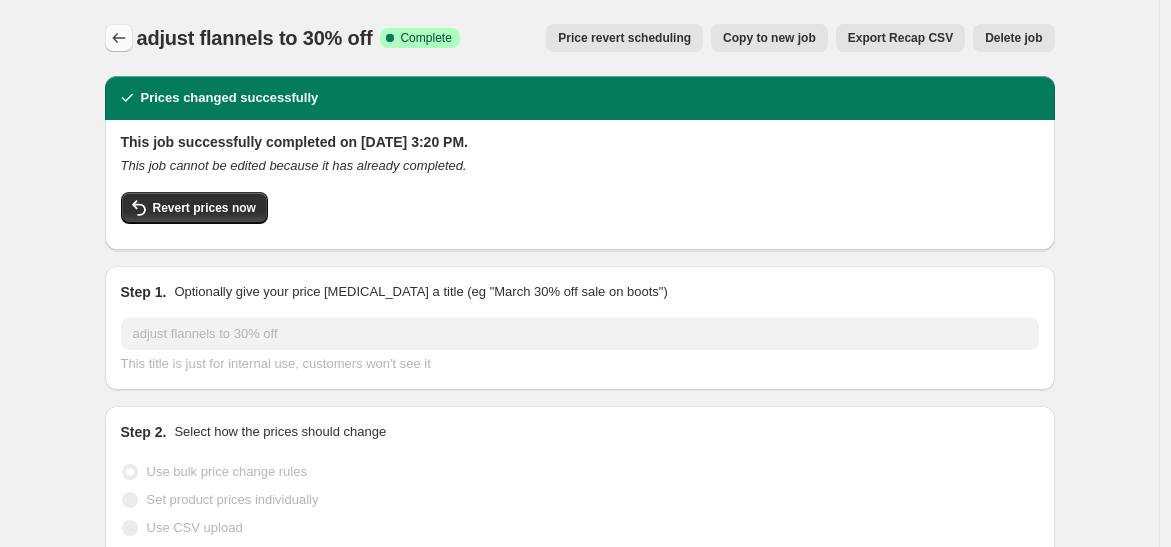 click 